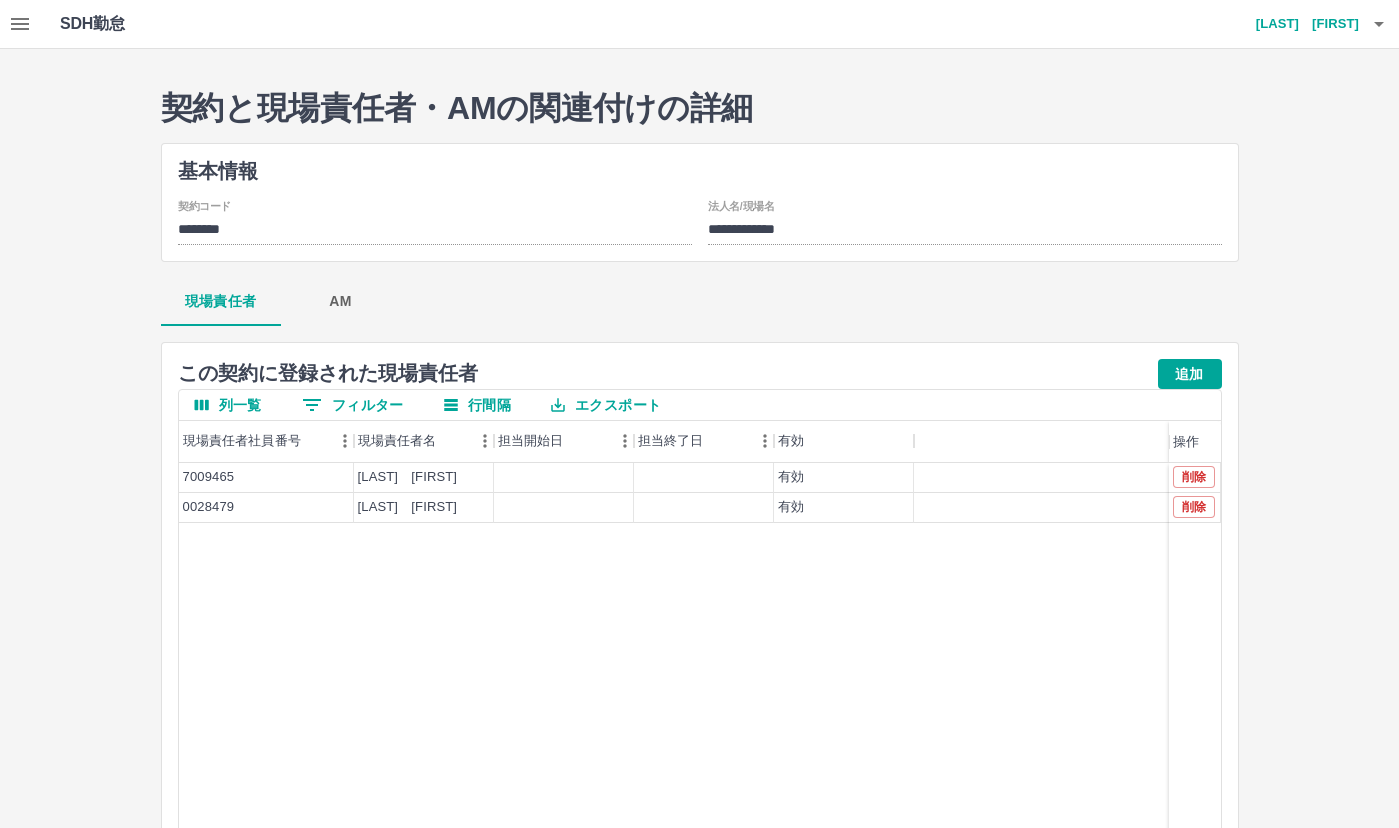 scroll, scrollTop: 0, scrollLeft: 0, axis: both 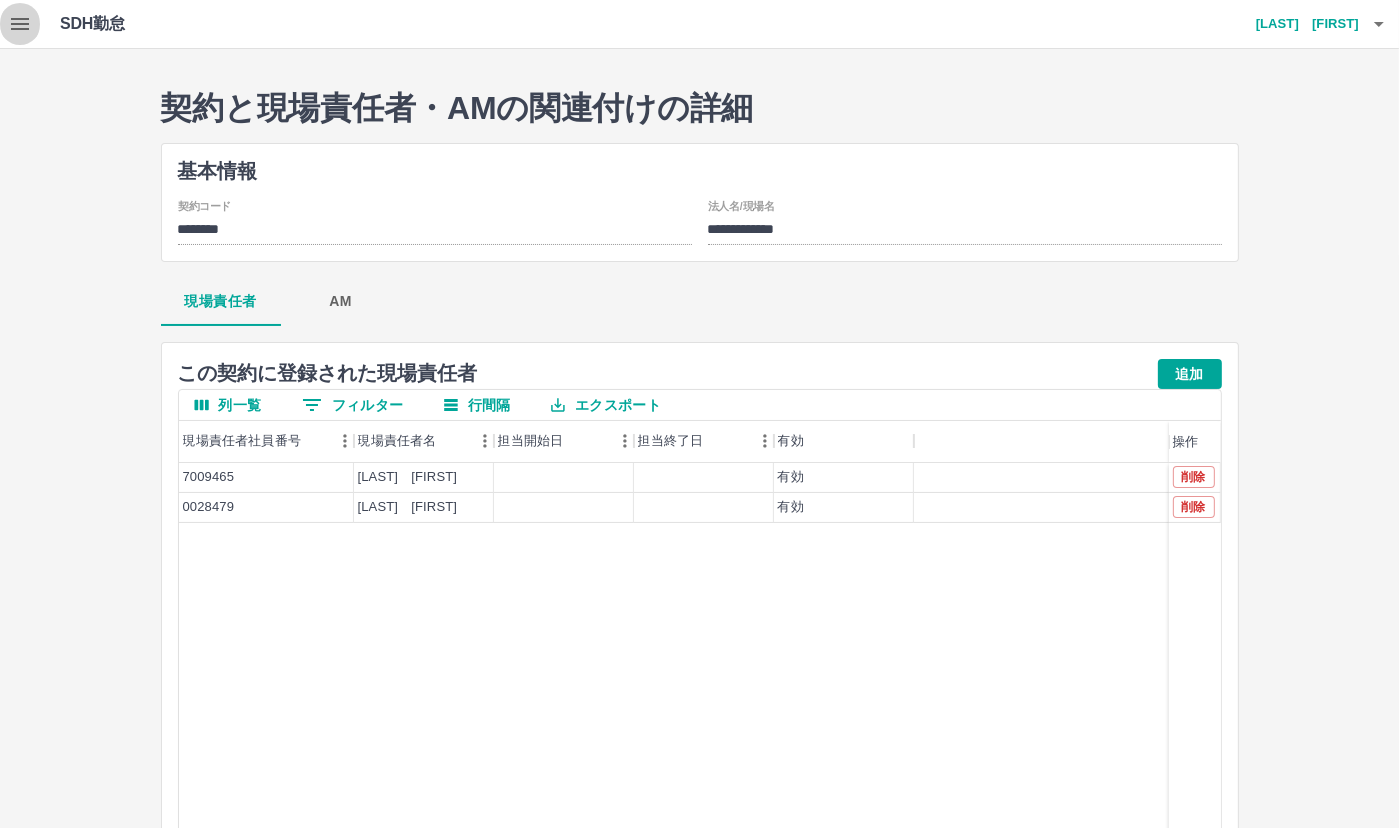 click 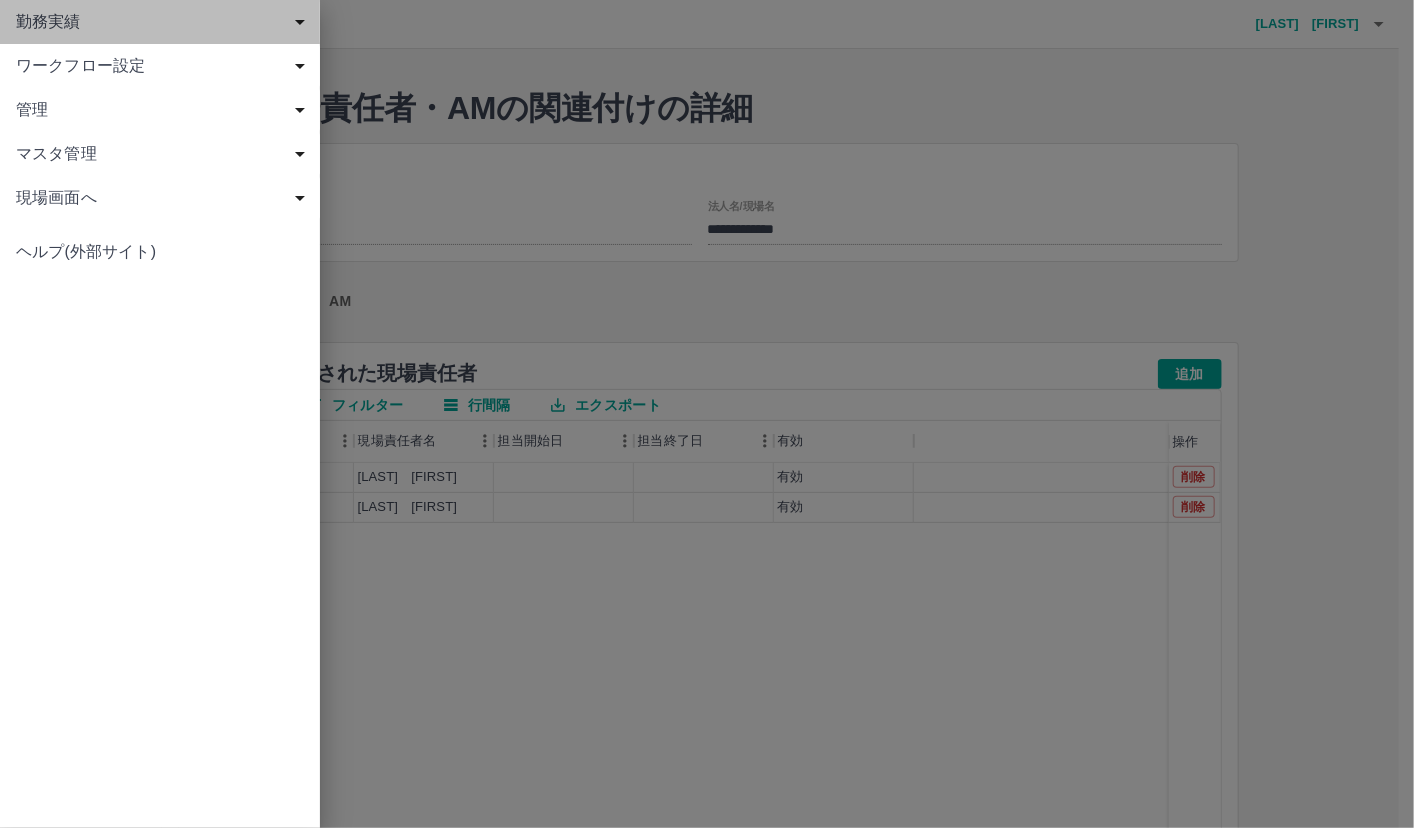 click on "勤務実績" at bounding box center (160, 22) 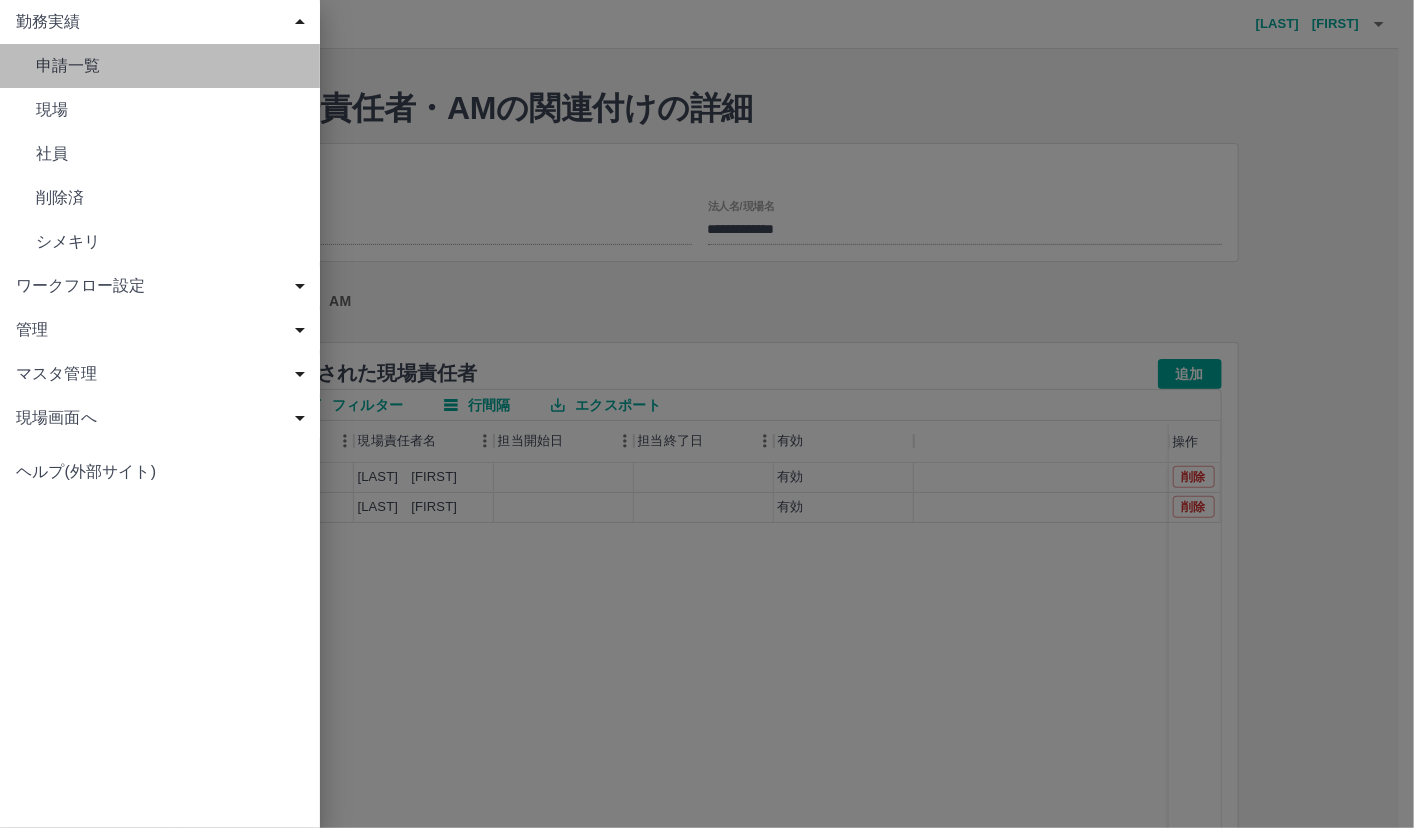 click on "申請一覧" at bounding box center [170, 66] 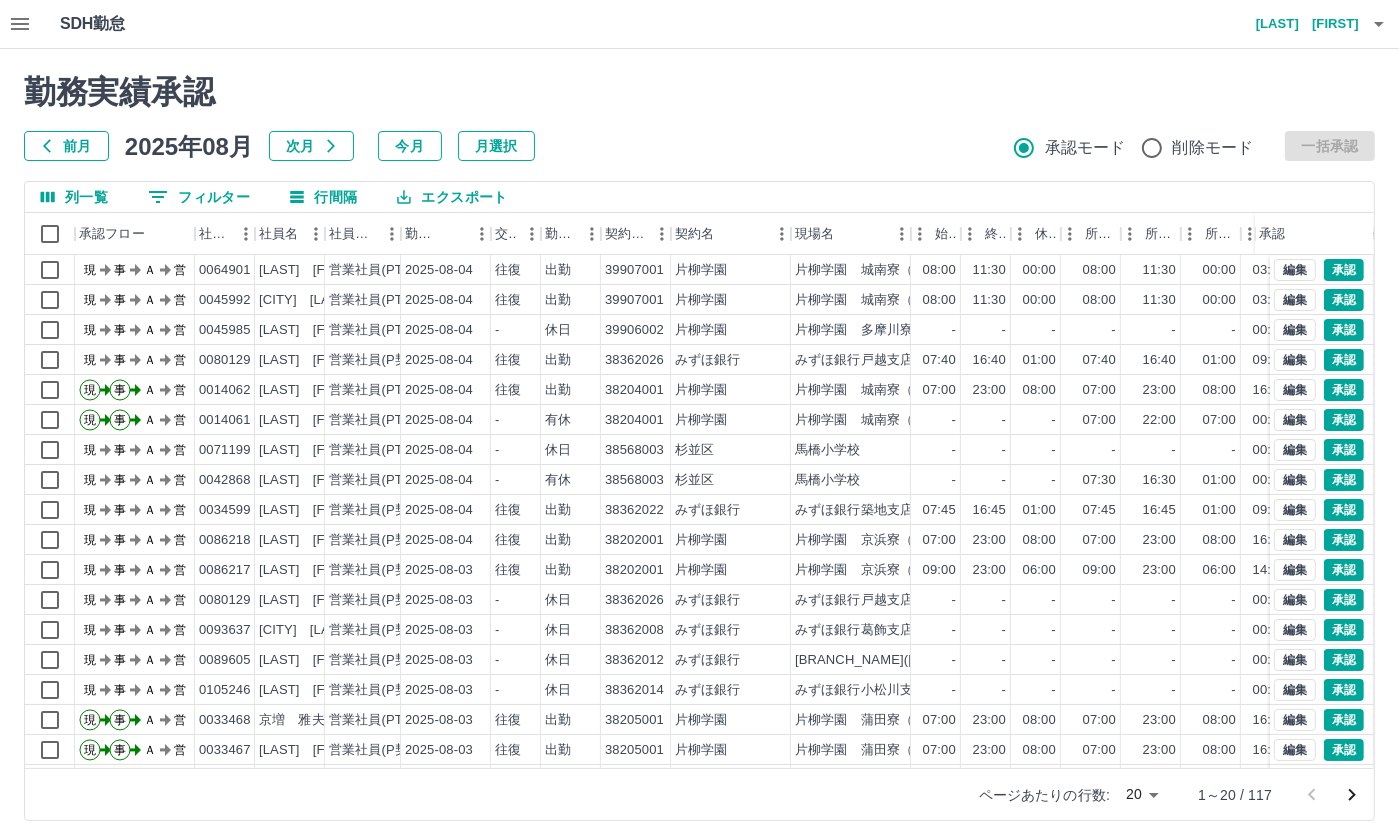 click on "前月" at bounding box center [66, 146] 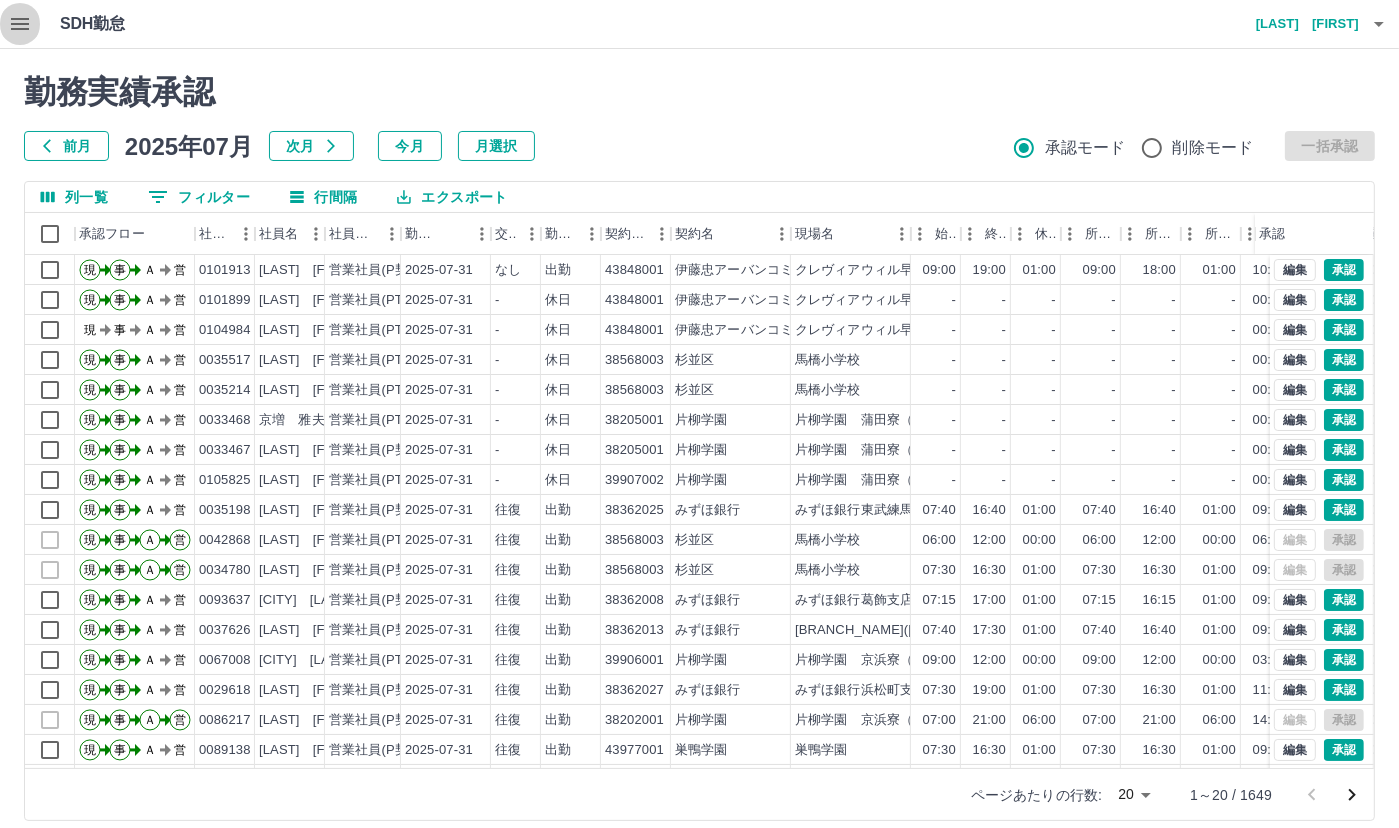 click 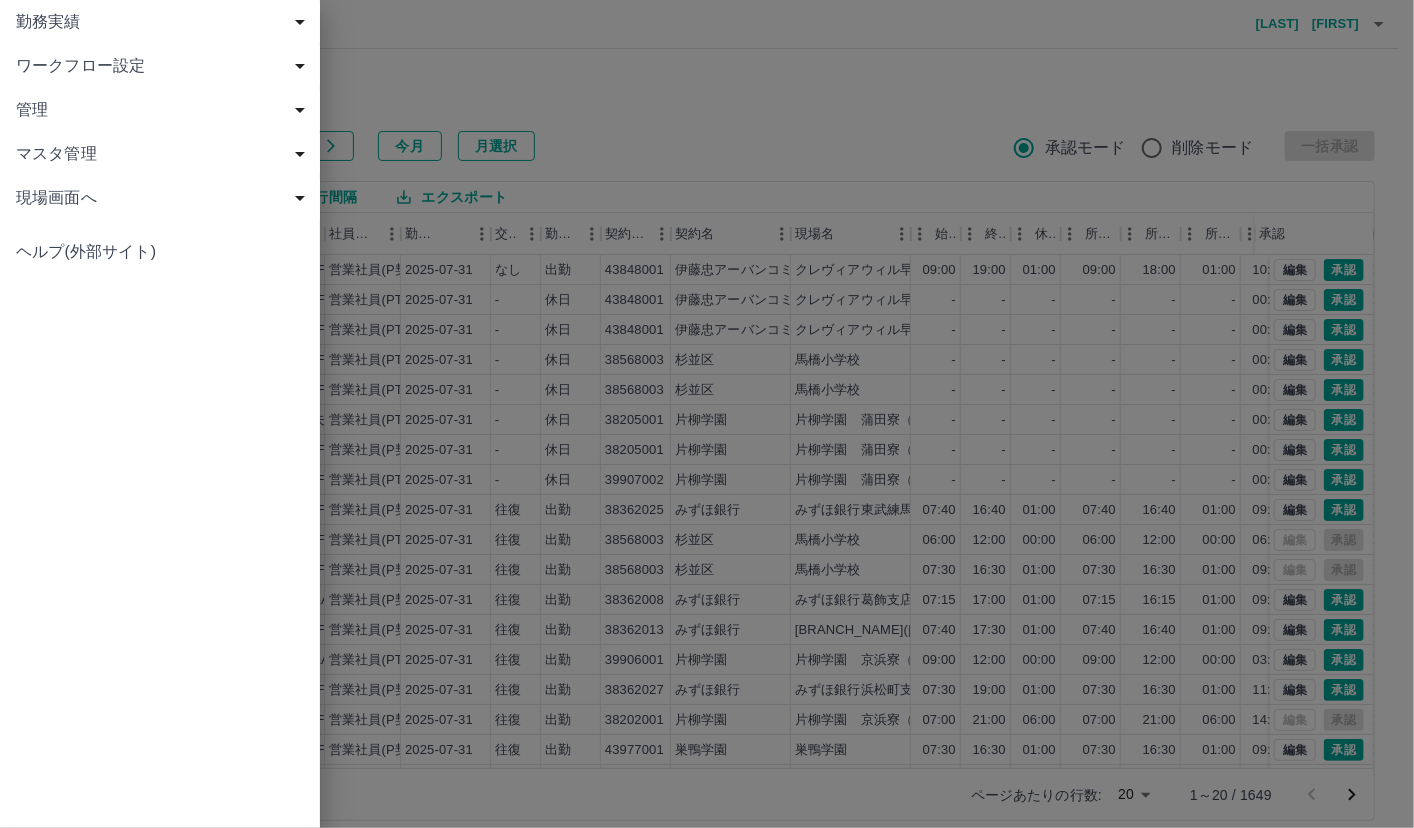 click on "勤務実績" at bounding box center (164, 22) 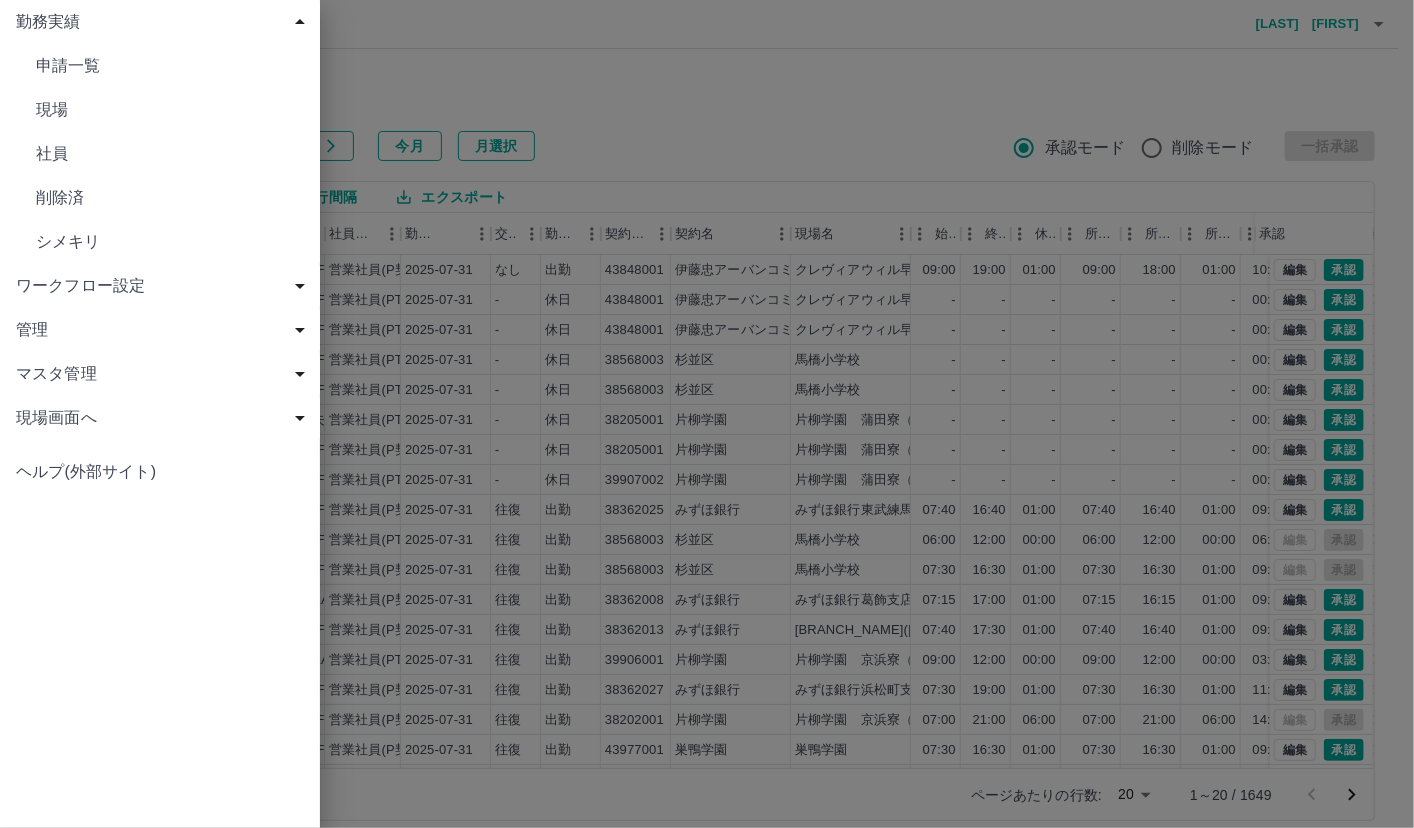 click on "現場" at bounding box center [170, 110] 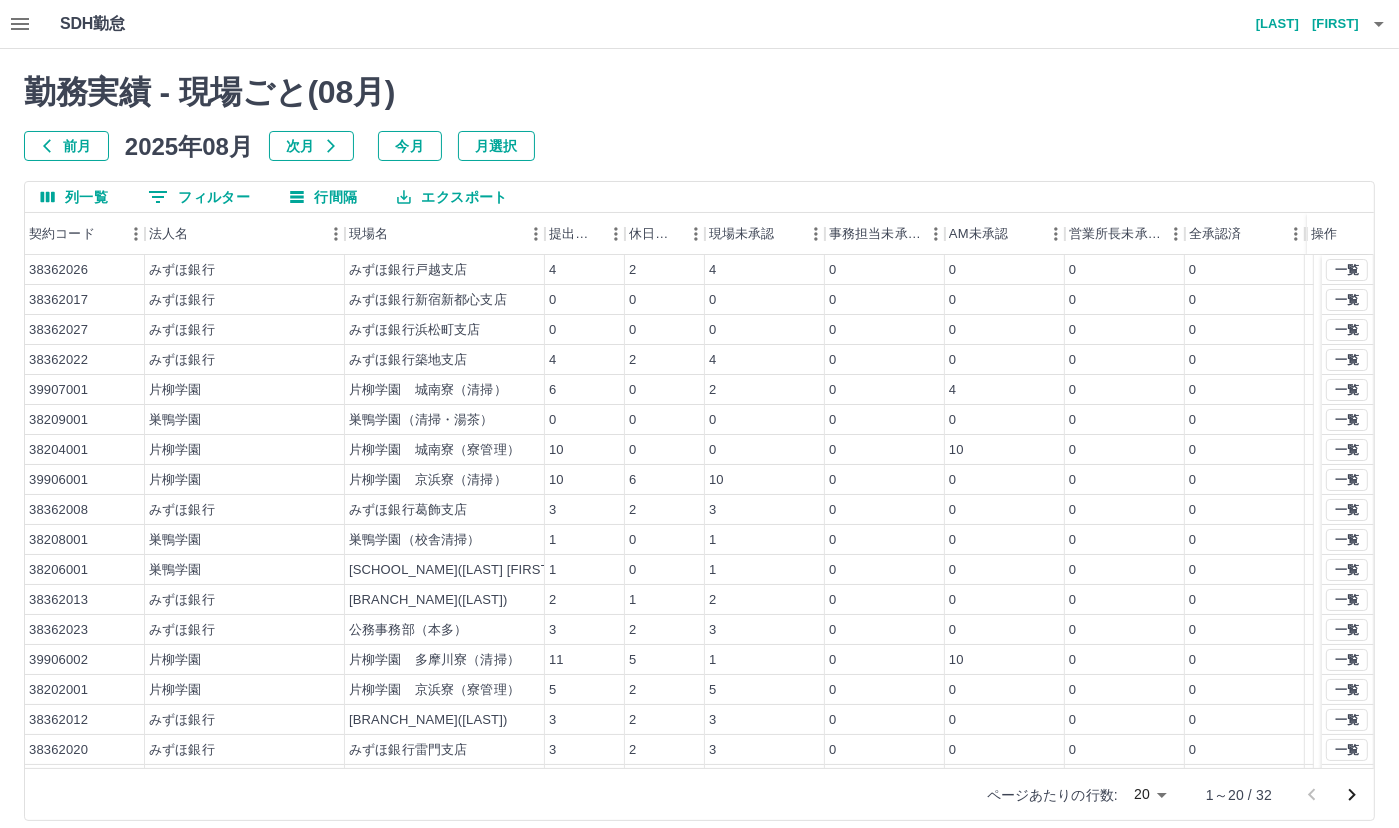 click on "前月" at bounding box center (66, 146) 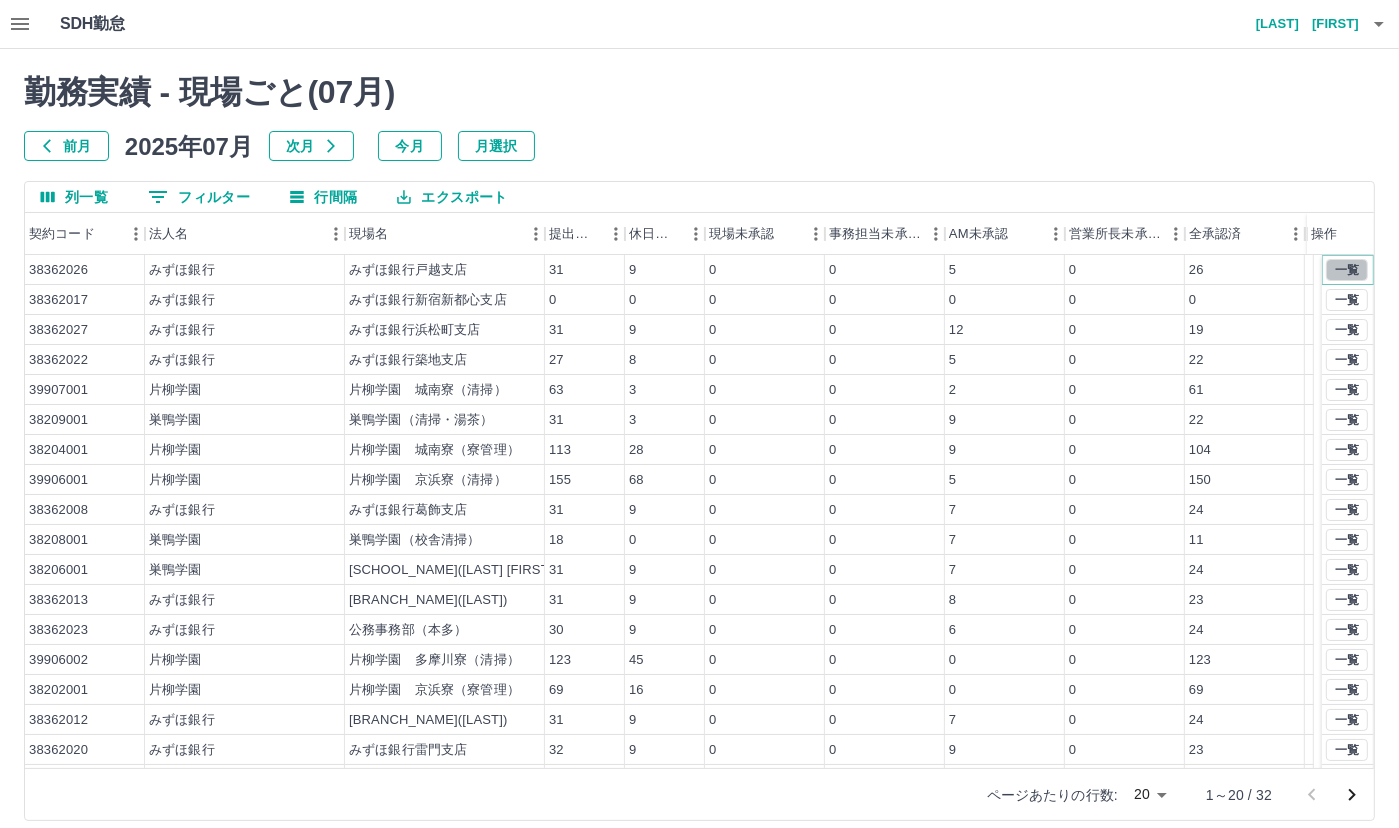 click on "一覧" at bounding box center (1347, 270) 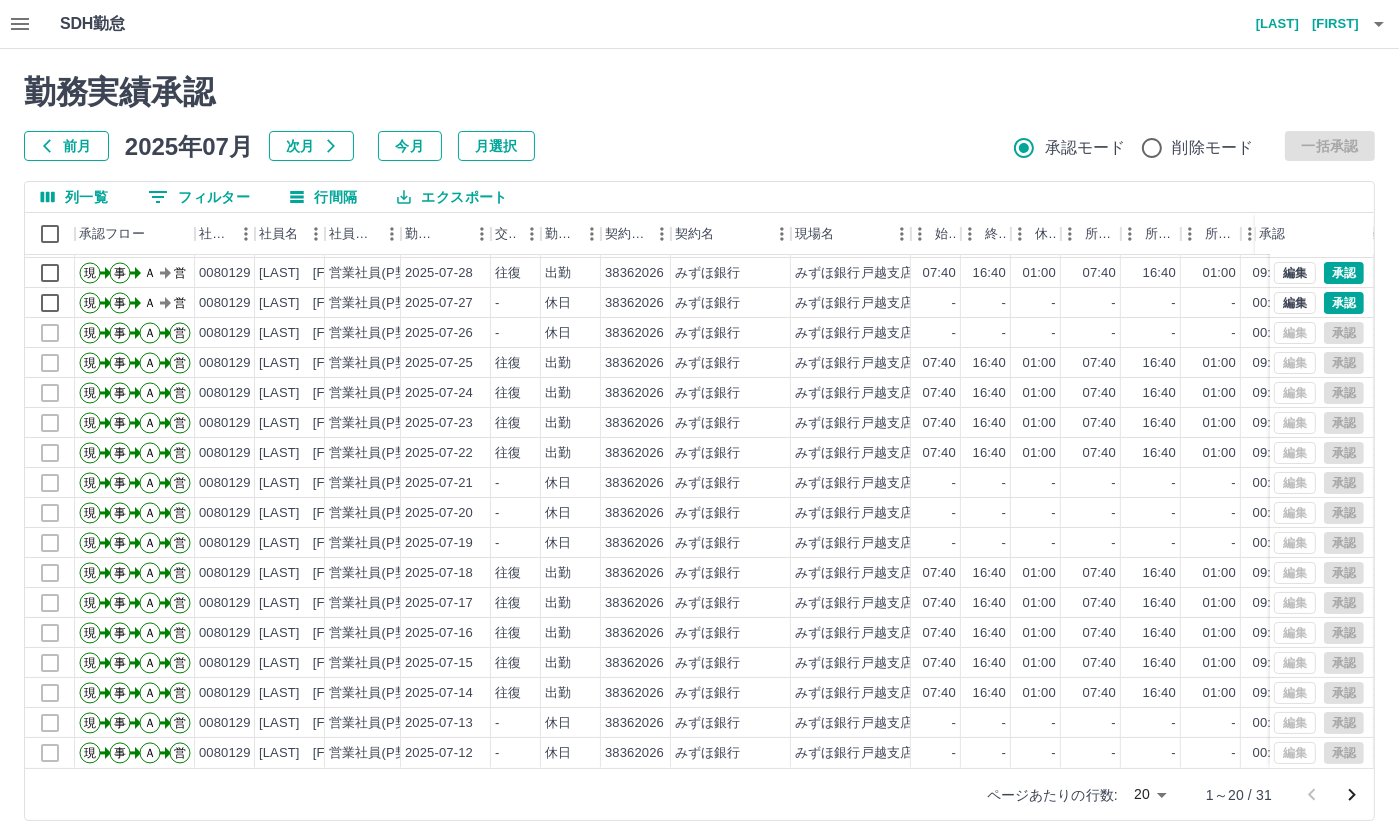 scroll, scrollTop: 0, scrollLeft: 0, axis: both 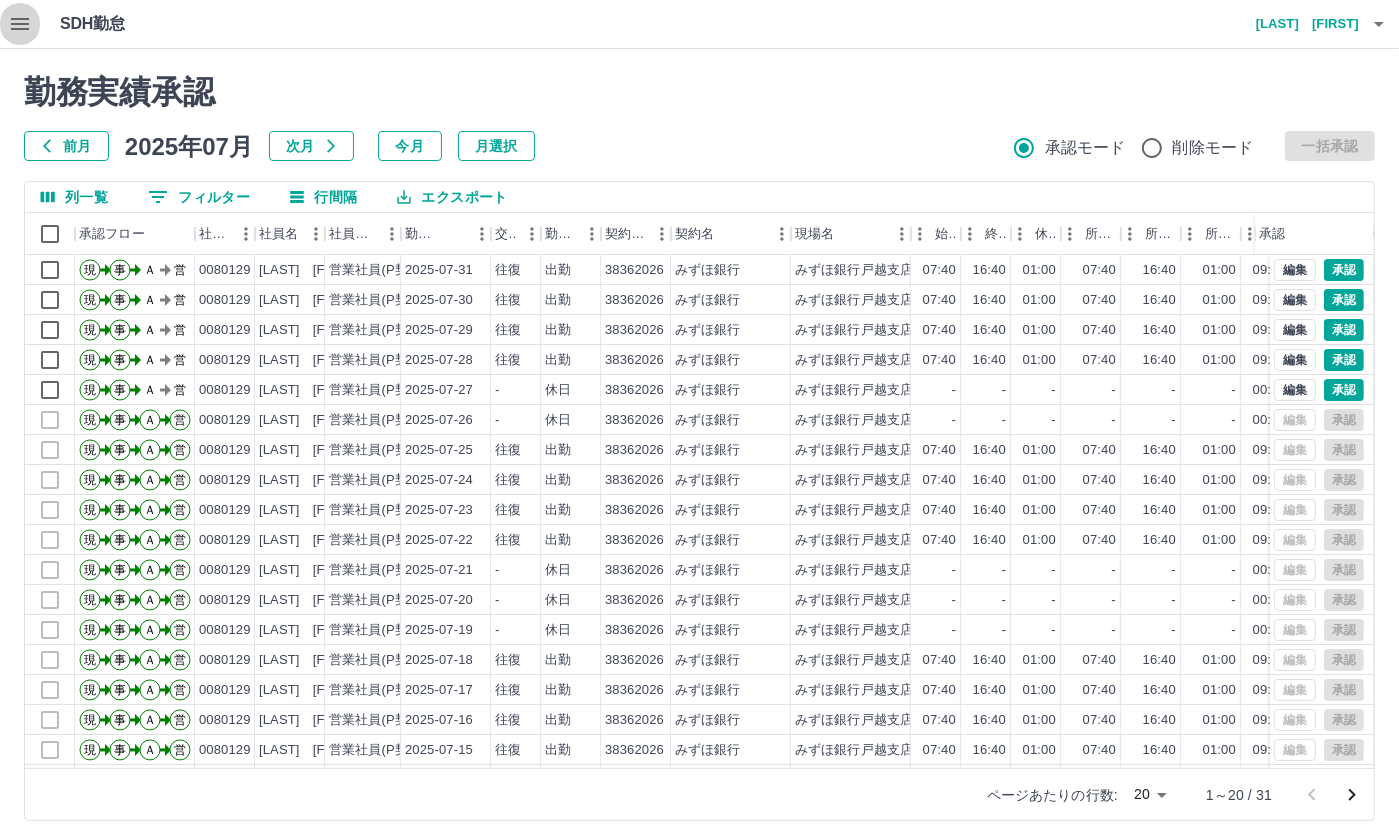 click 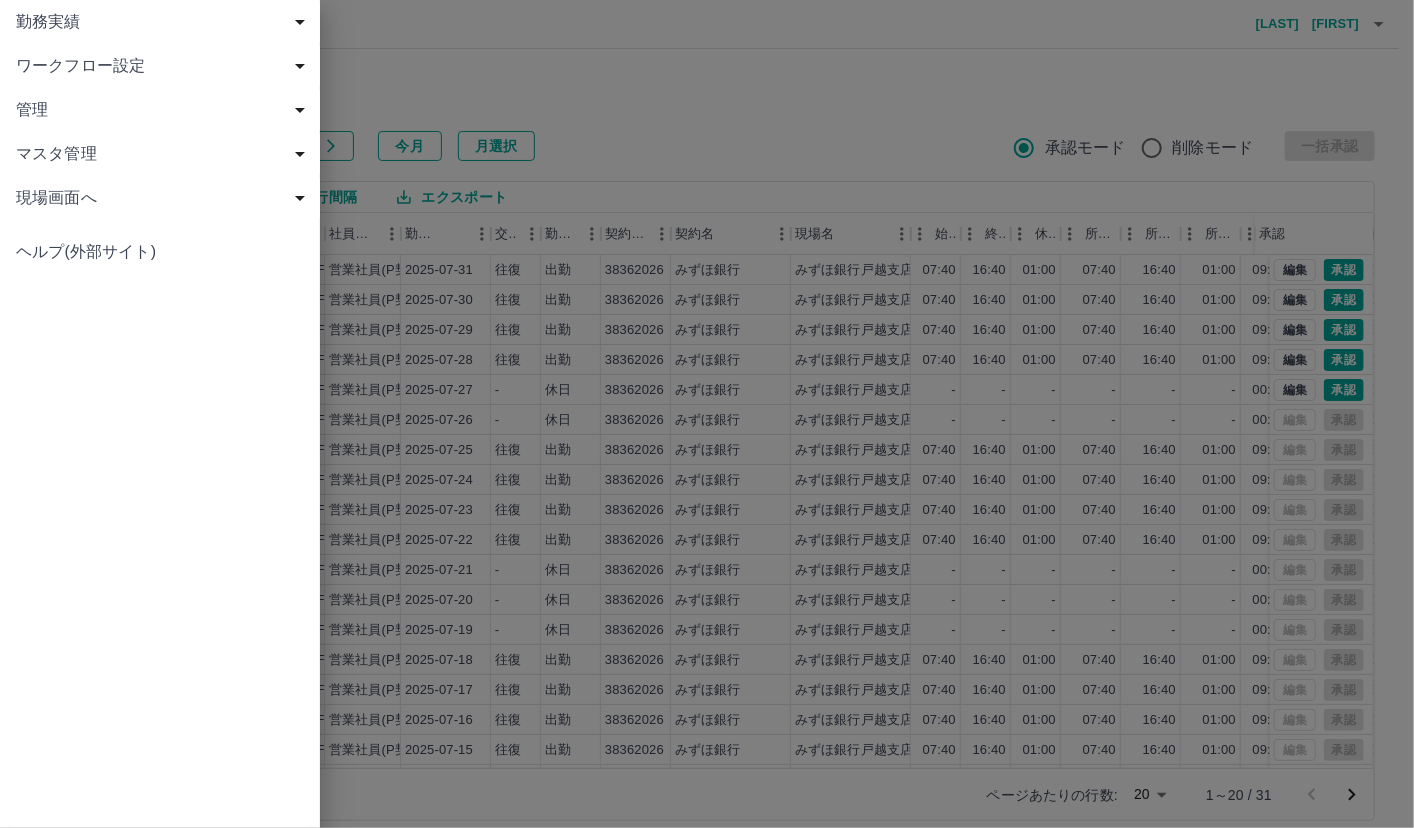 click on "勤務実績" at bounding box center [164, 22] 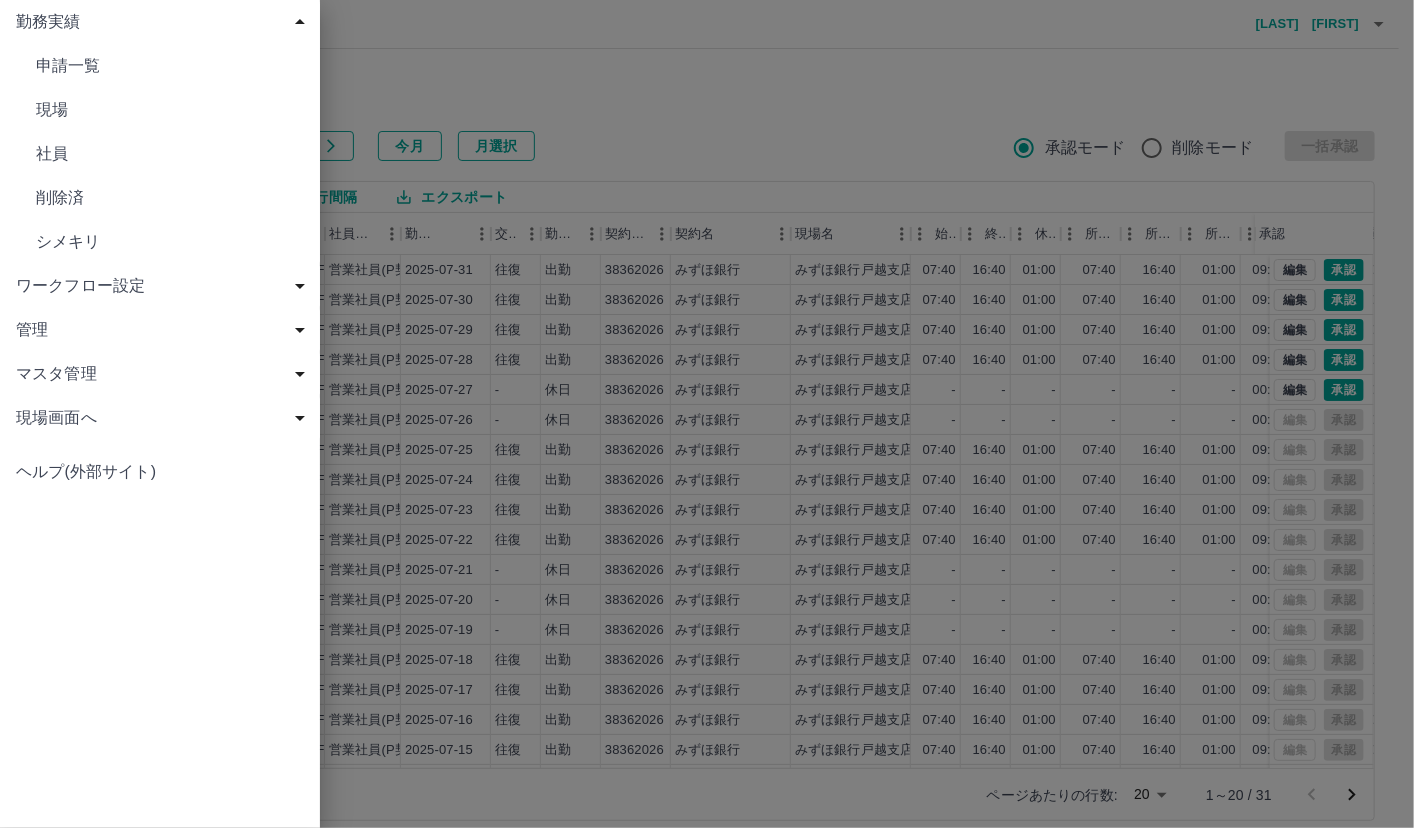 click on "申請一覧" at bounding box center [170, 66] 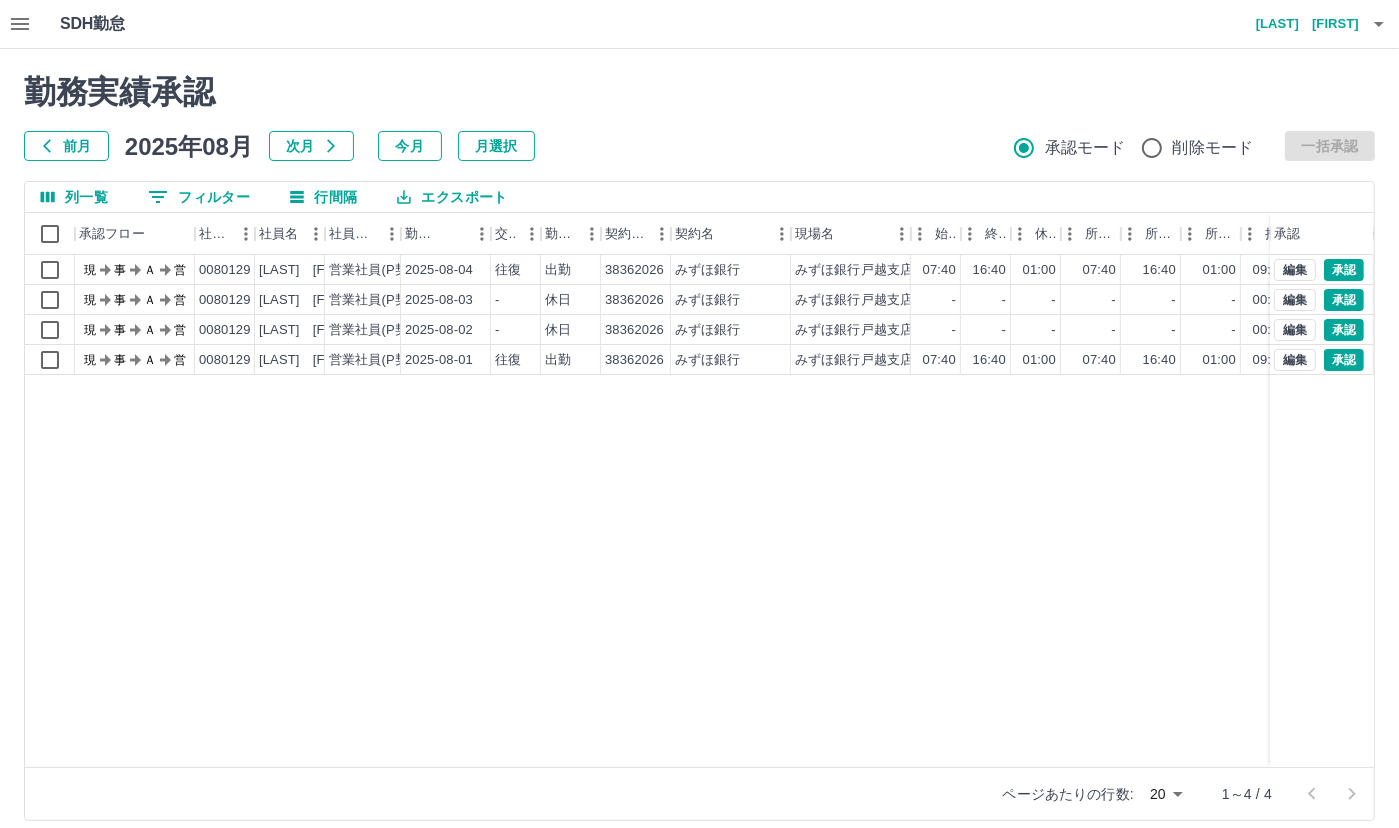 click on "前月" at bounding box center (66, 146) 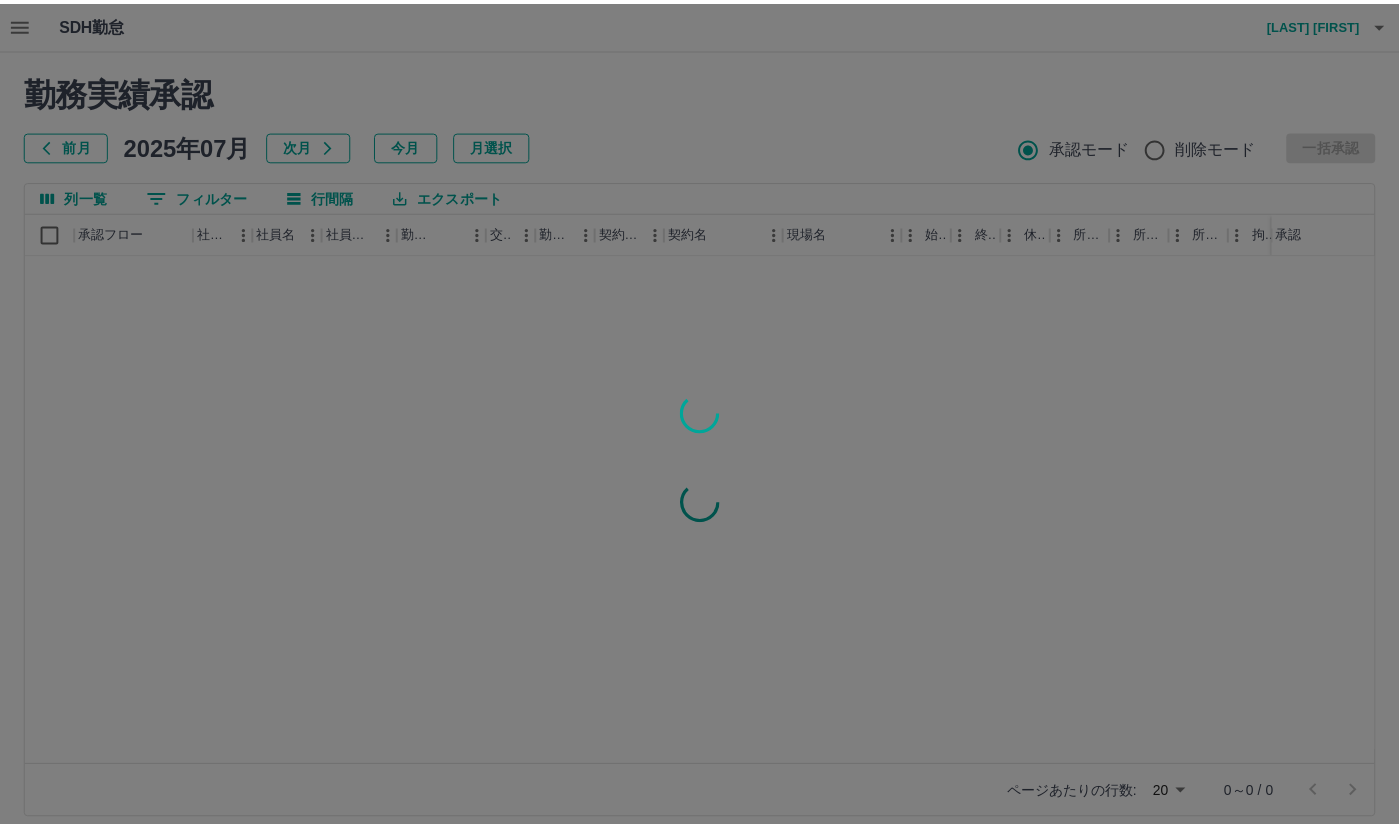 scroll, scrollTop: 0, scrollLeft: 0, axis: both 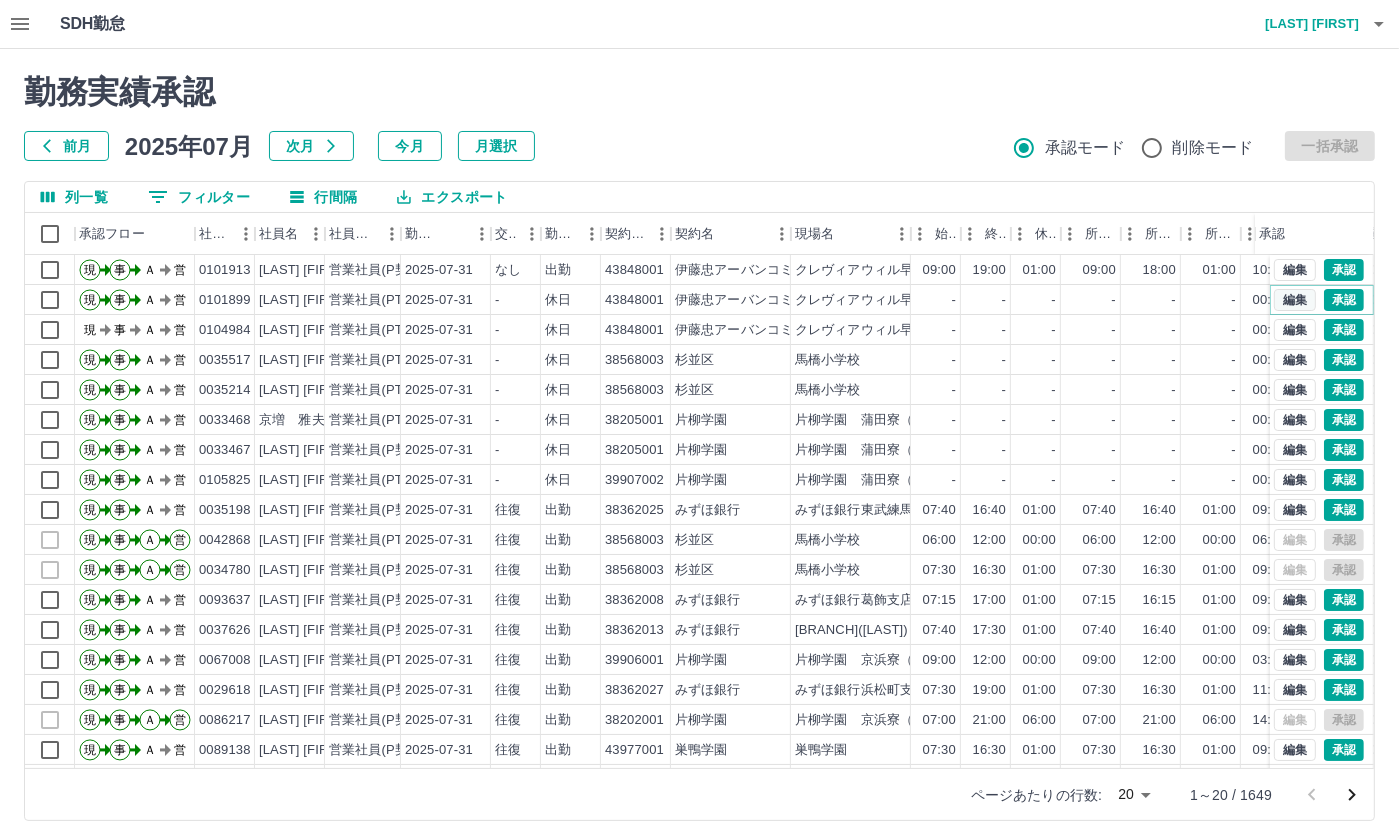 click on "編集" at bounding box center (1295, 300) 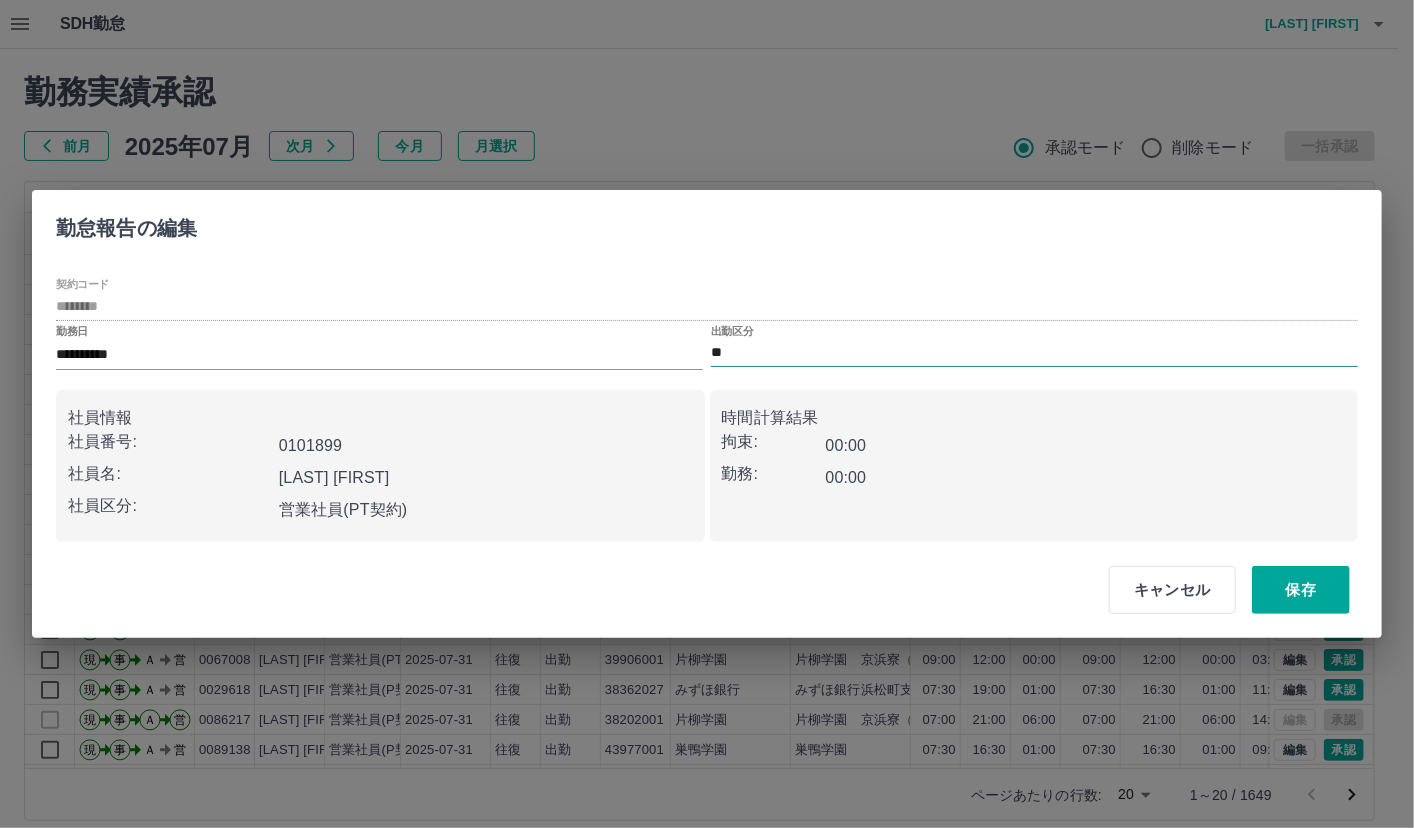 click on "**" at bounding box center [1034, 353] 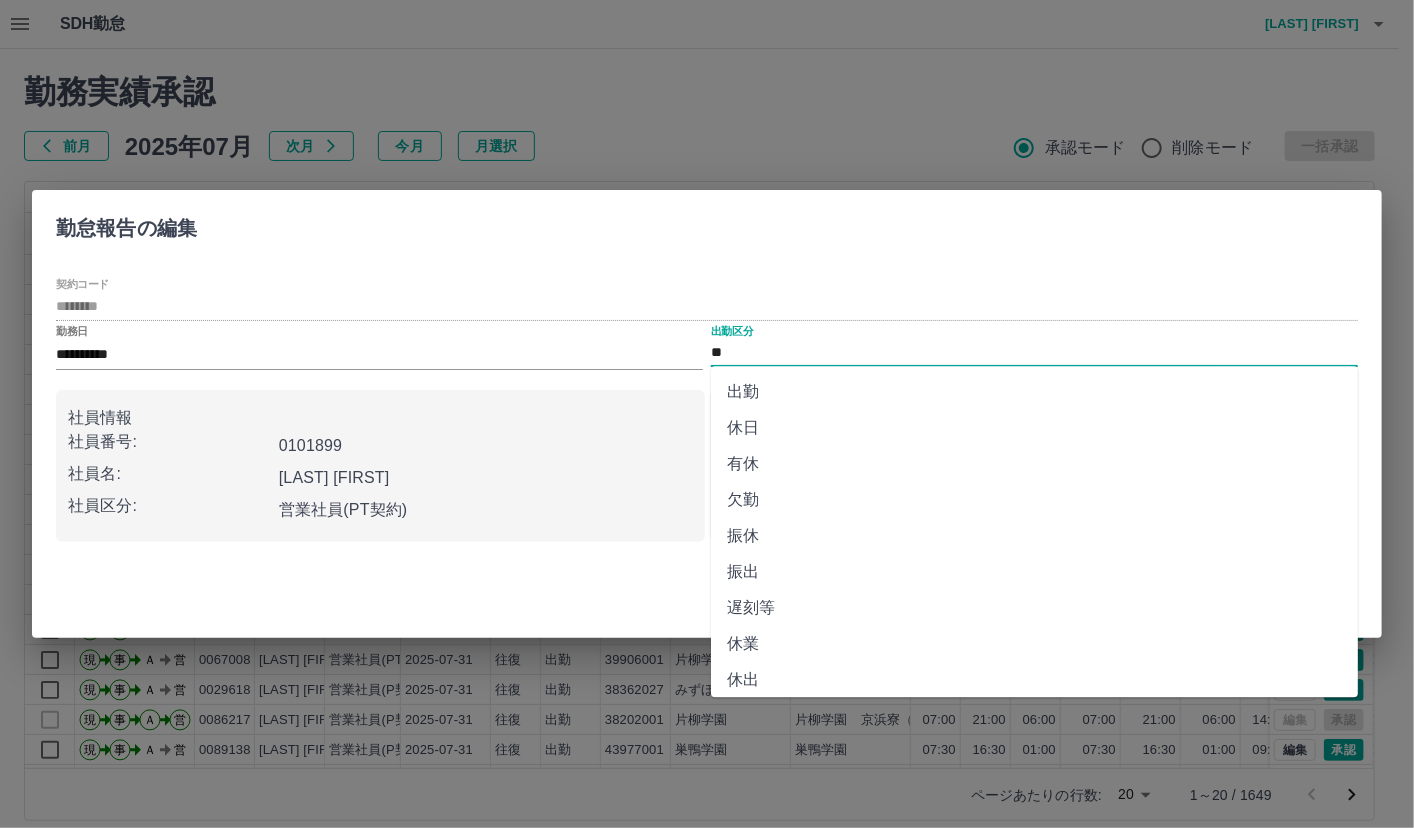 drag, startPoint x: 726, startPoint y: 353, endPoint x: 751, endPoint y: 394, distance: 48.02083 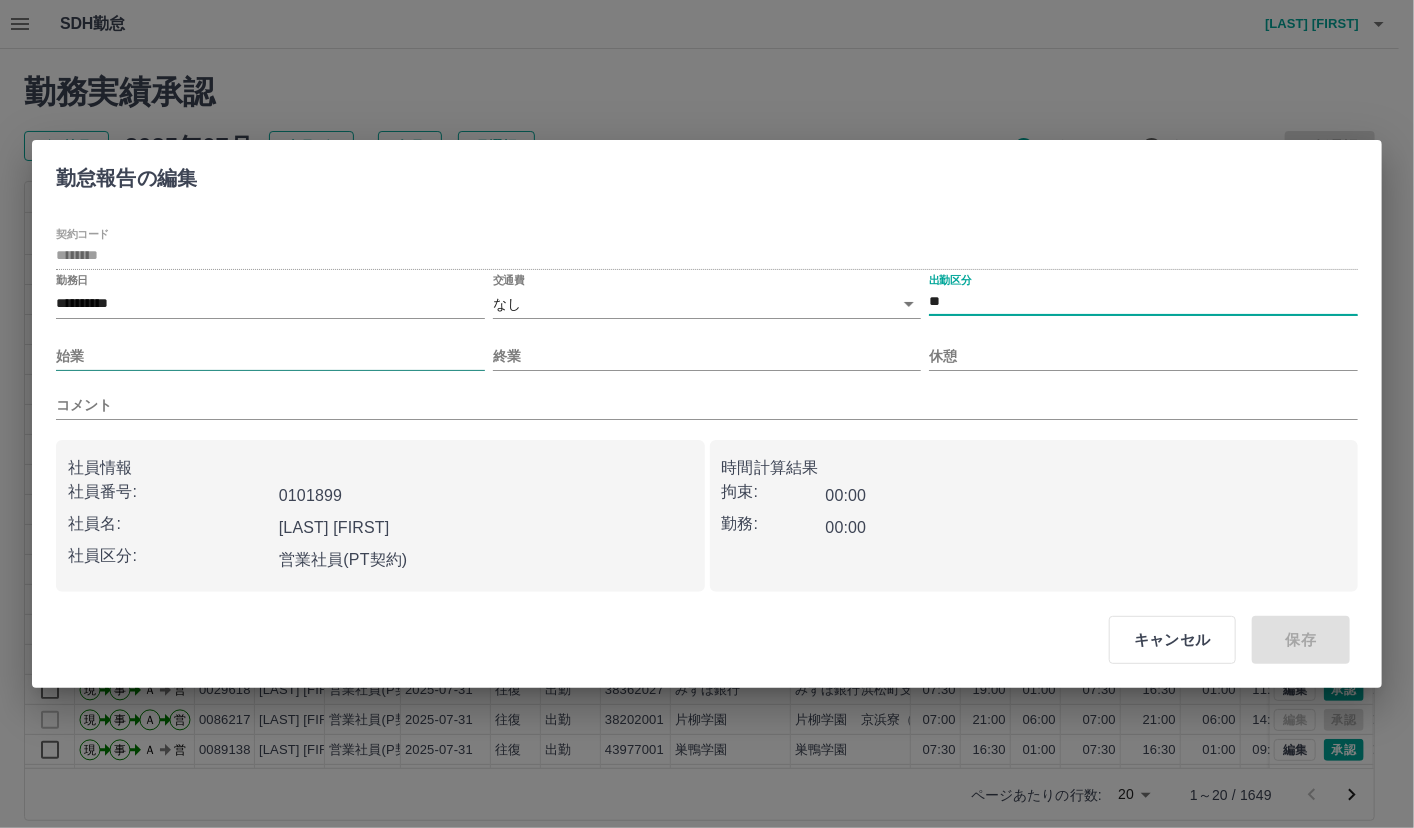 click on "始業" at bounding box center (270, 356) 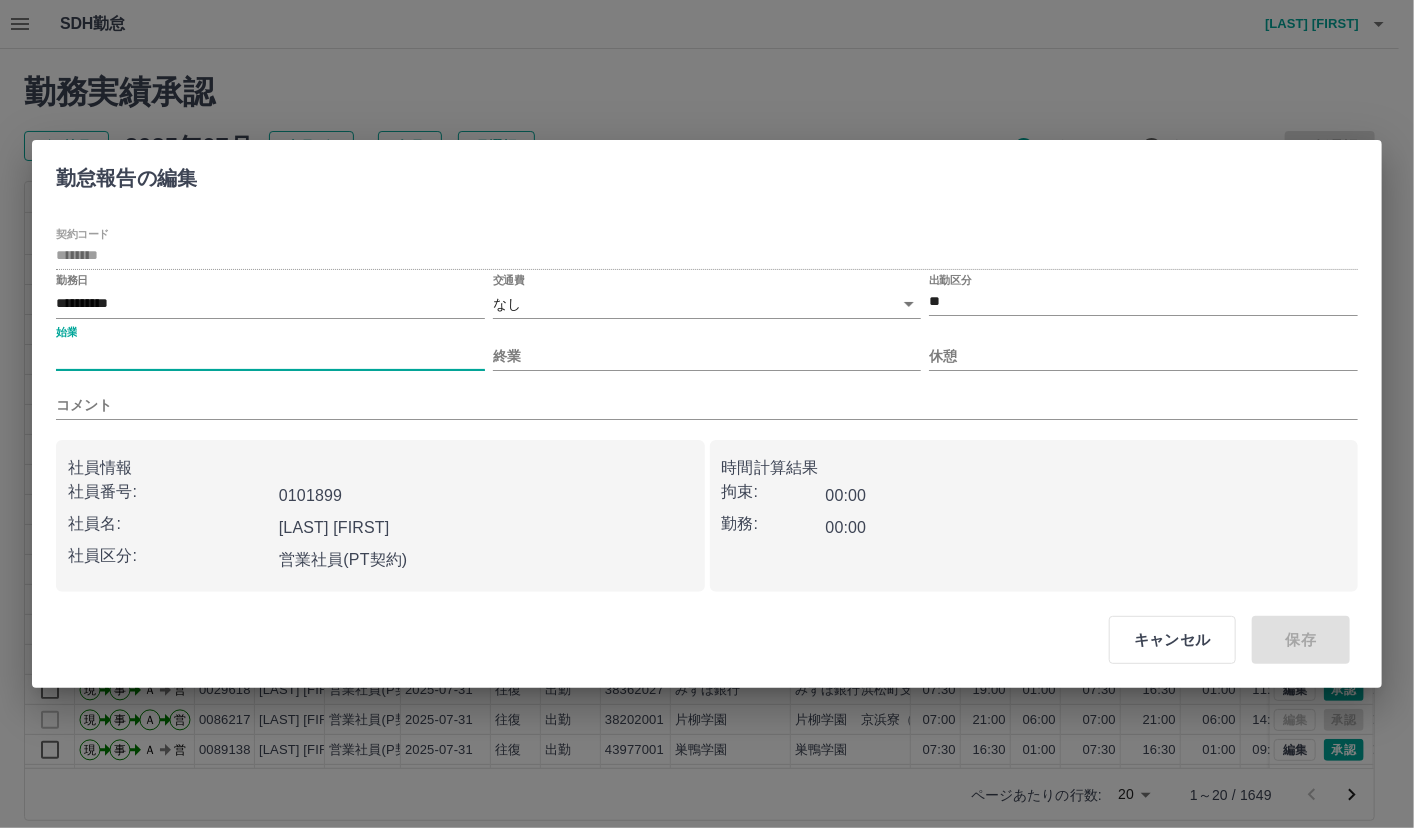 type on "***" 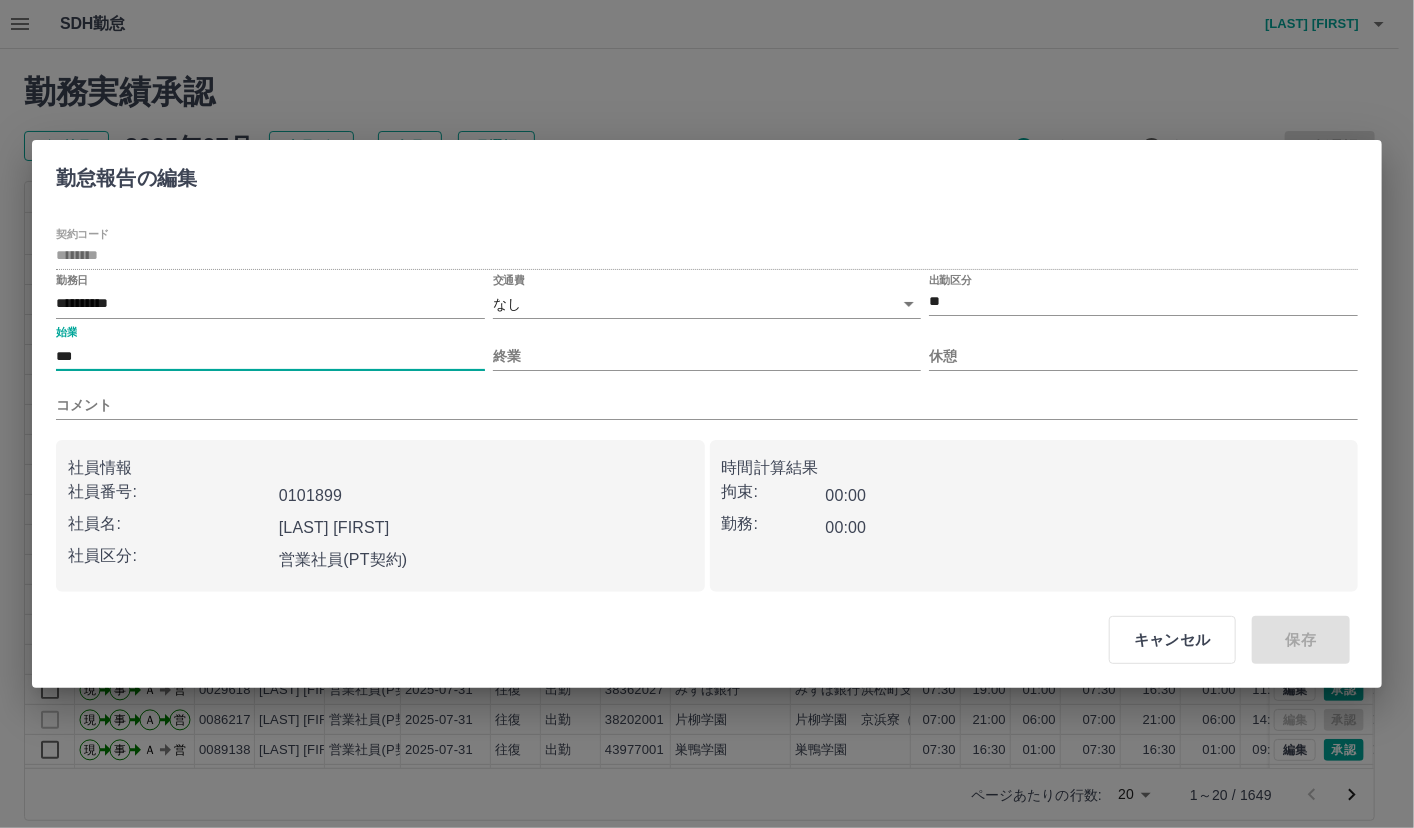 type on "***" 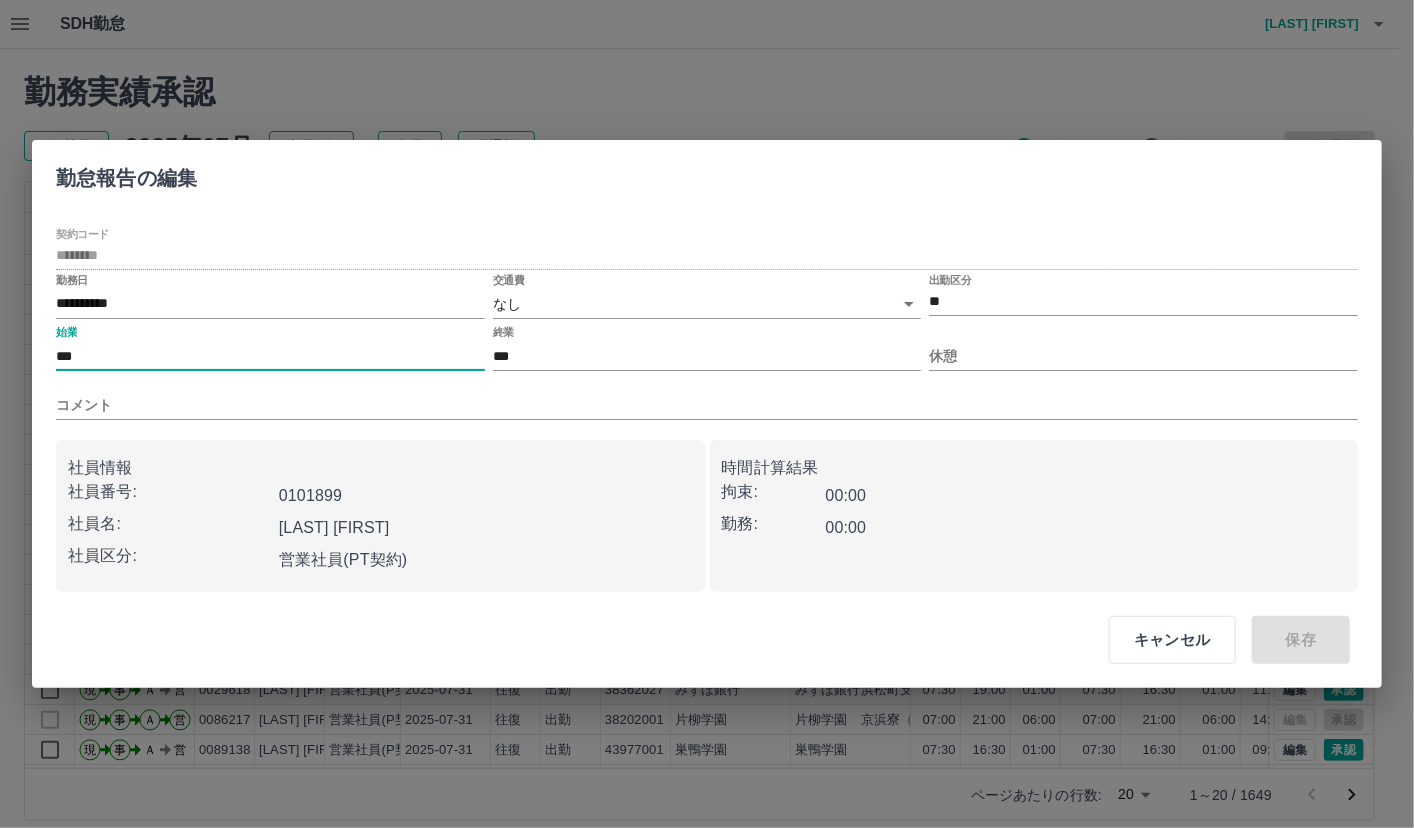 click on "キャンセル 保存" at bounding box center (1221, 640) 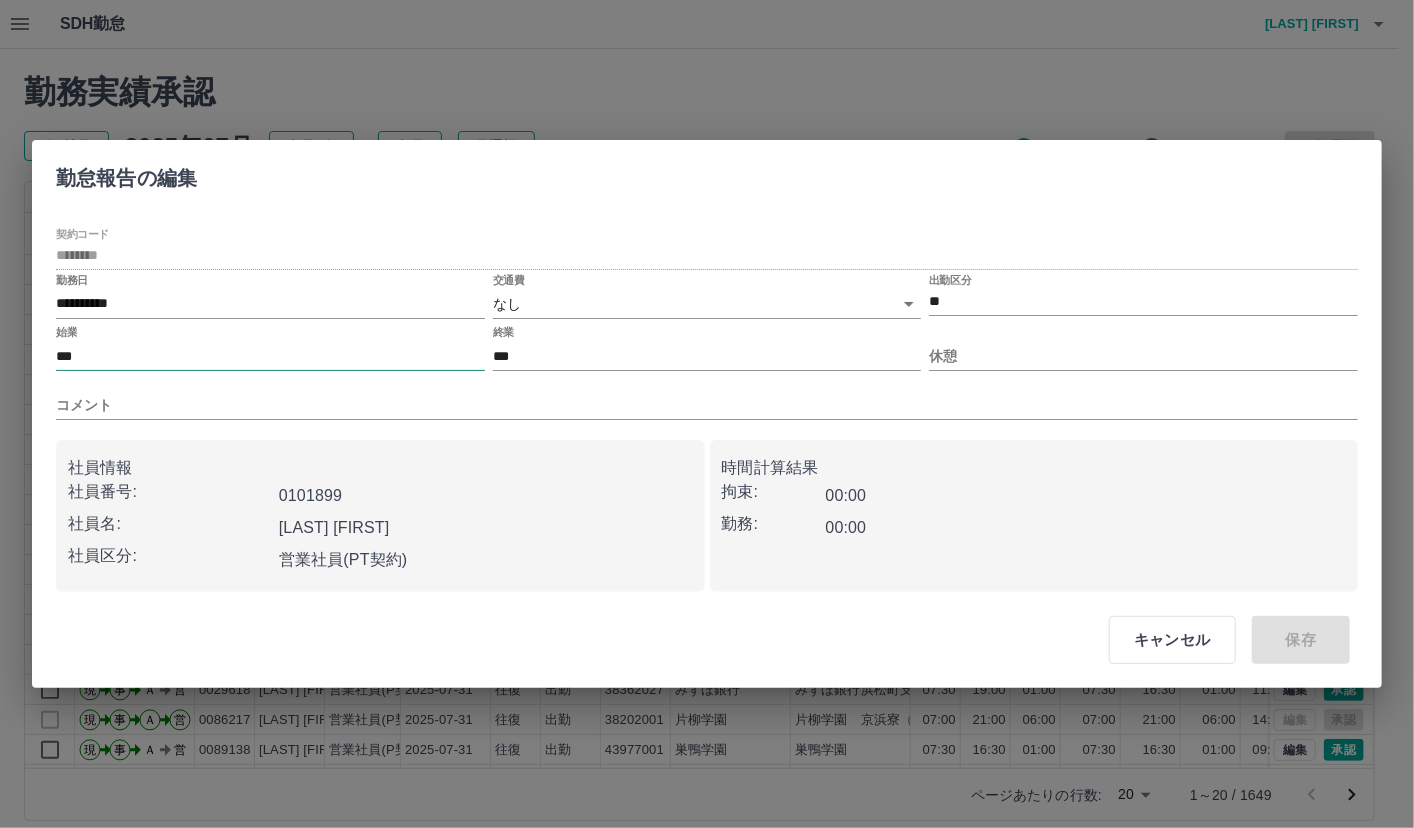 click on "***" at bounding box center [270, 356] 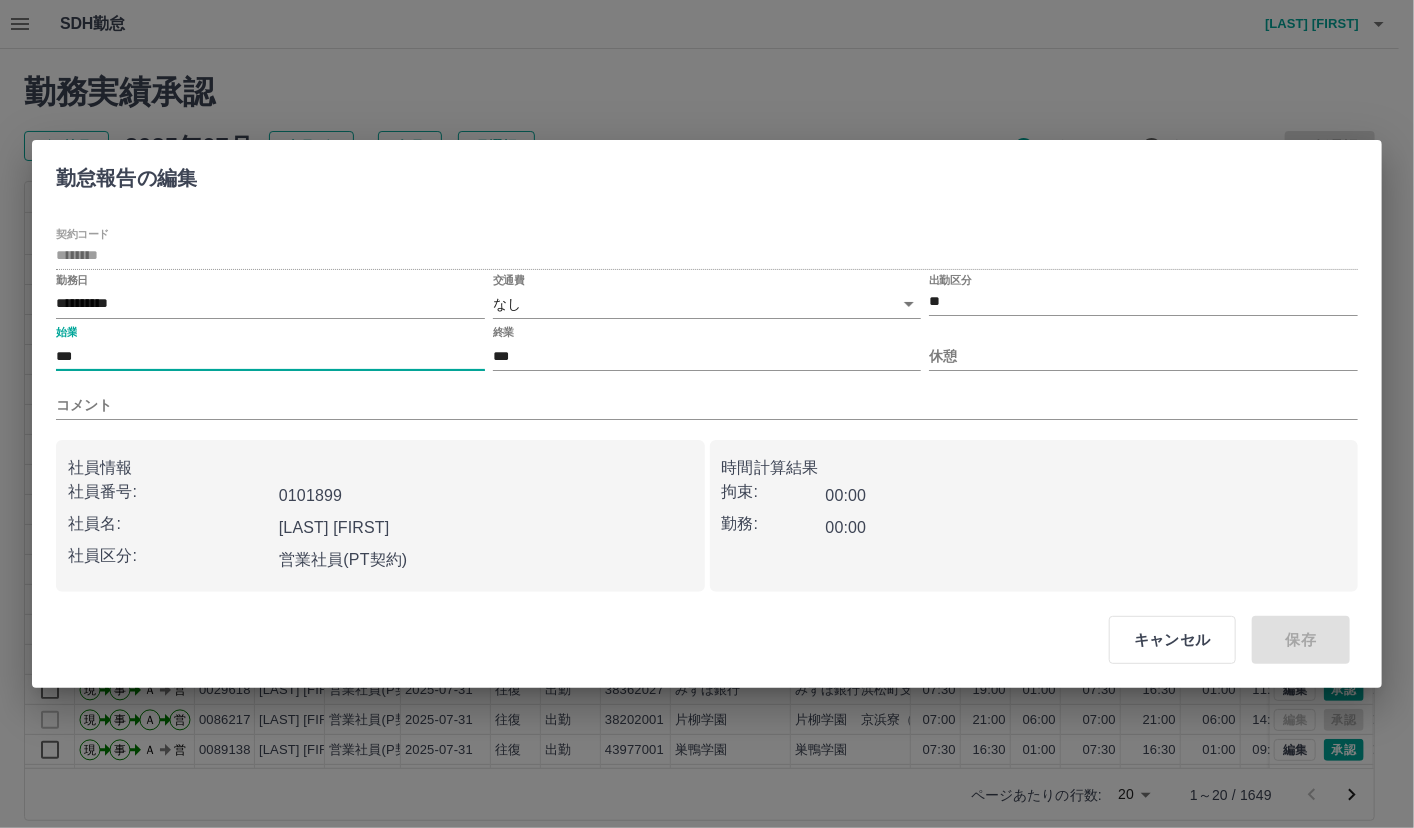 click on "***" at bounding box center [270, 356] 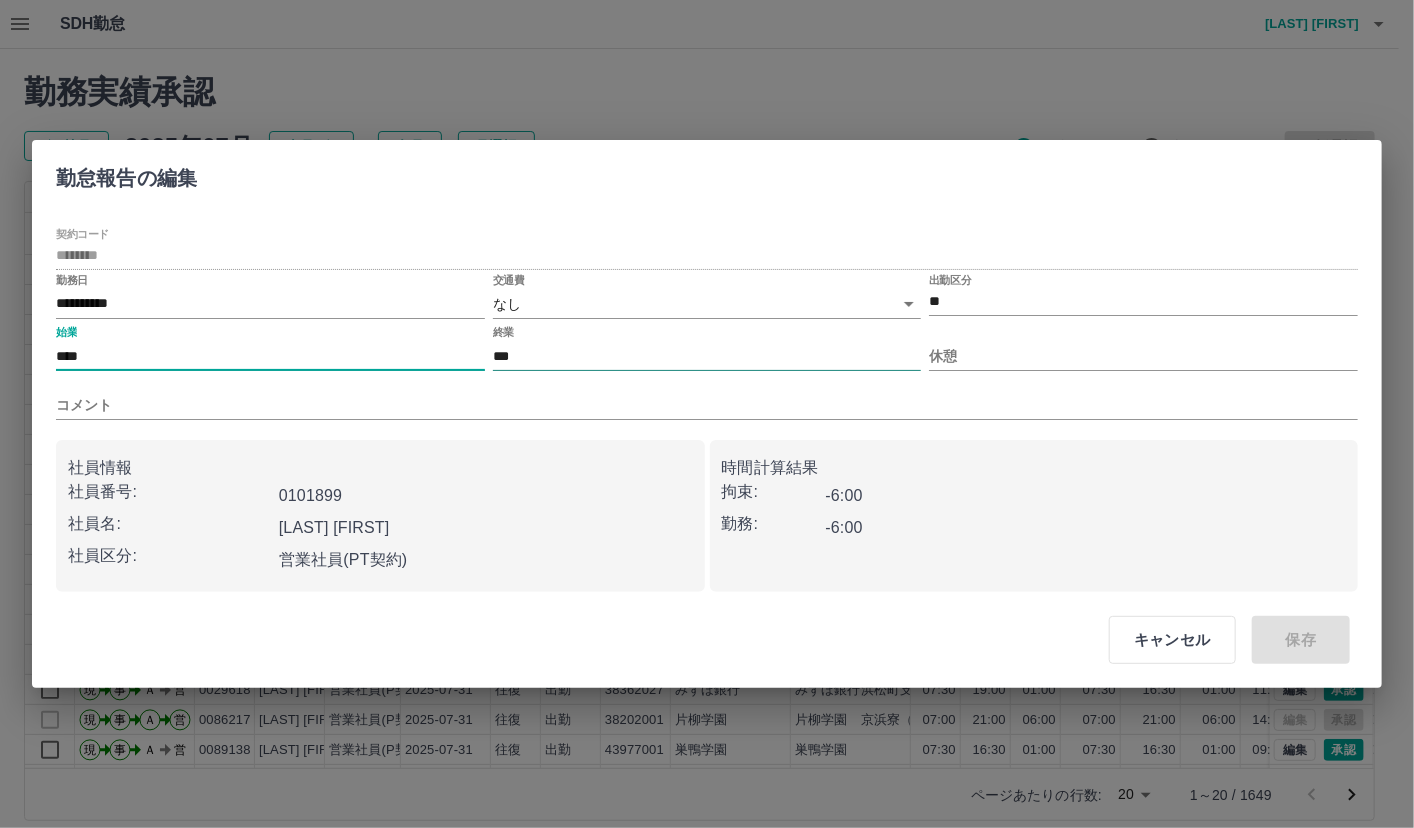 type on "****" 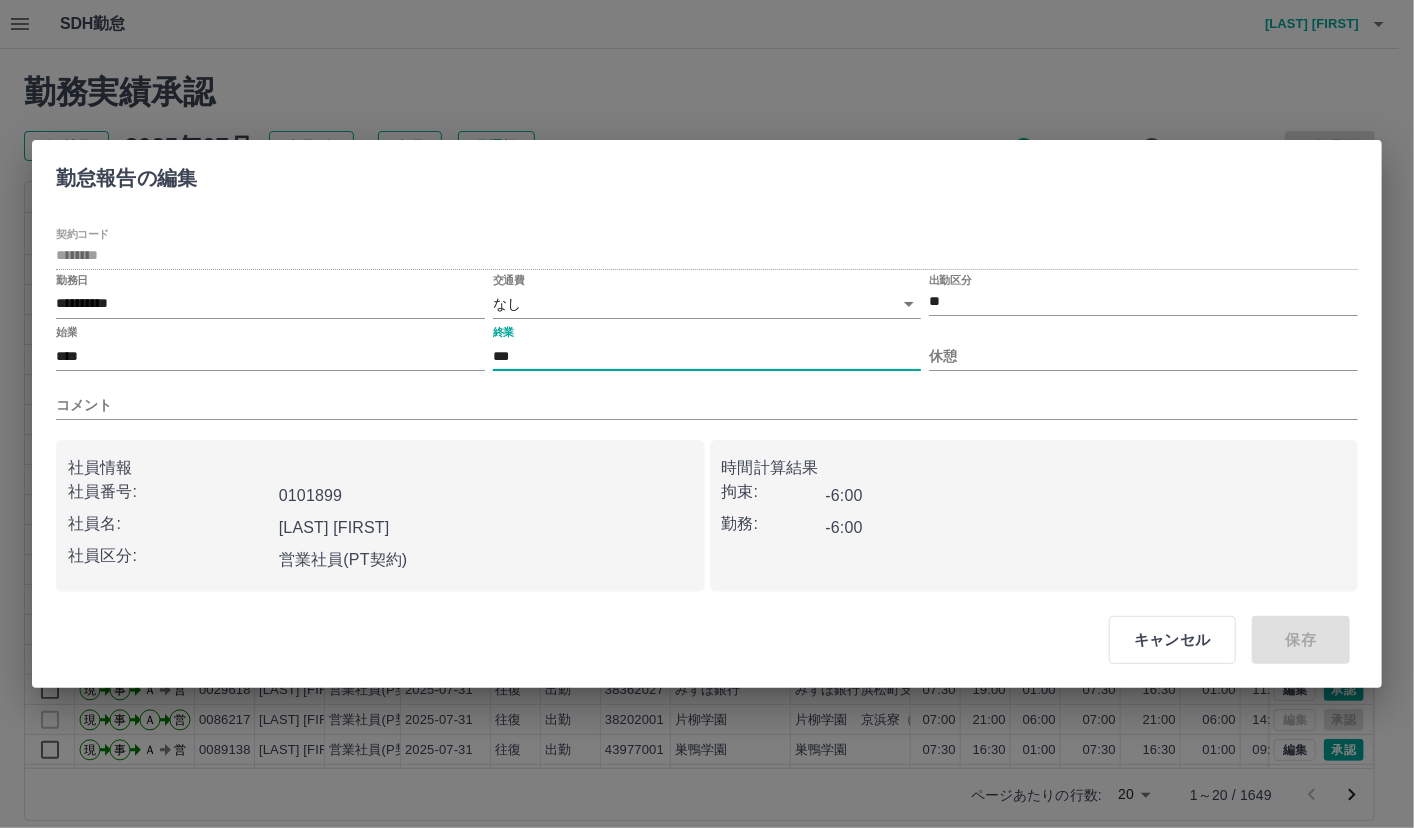 click on "***" at bounding box center [707, 356] 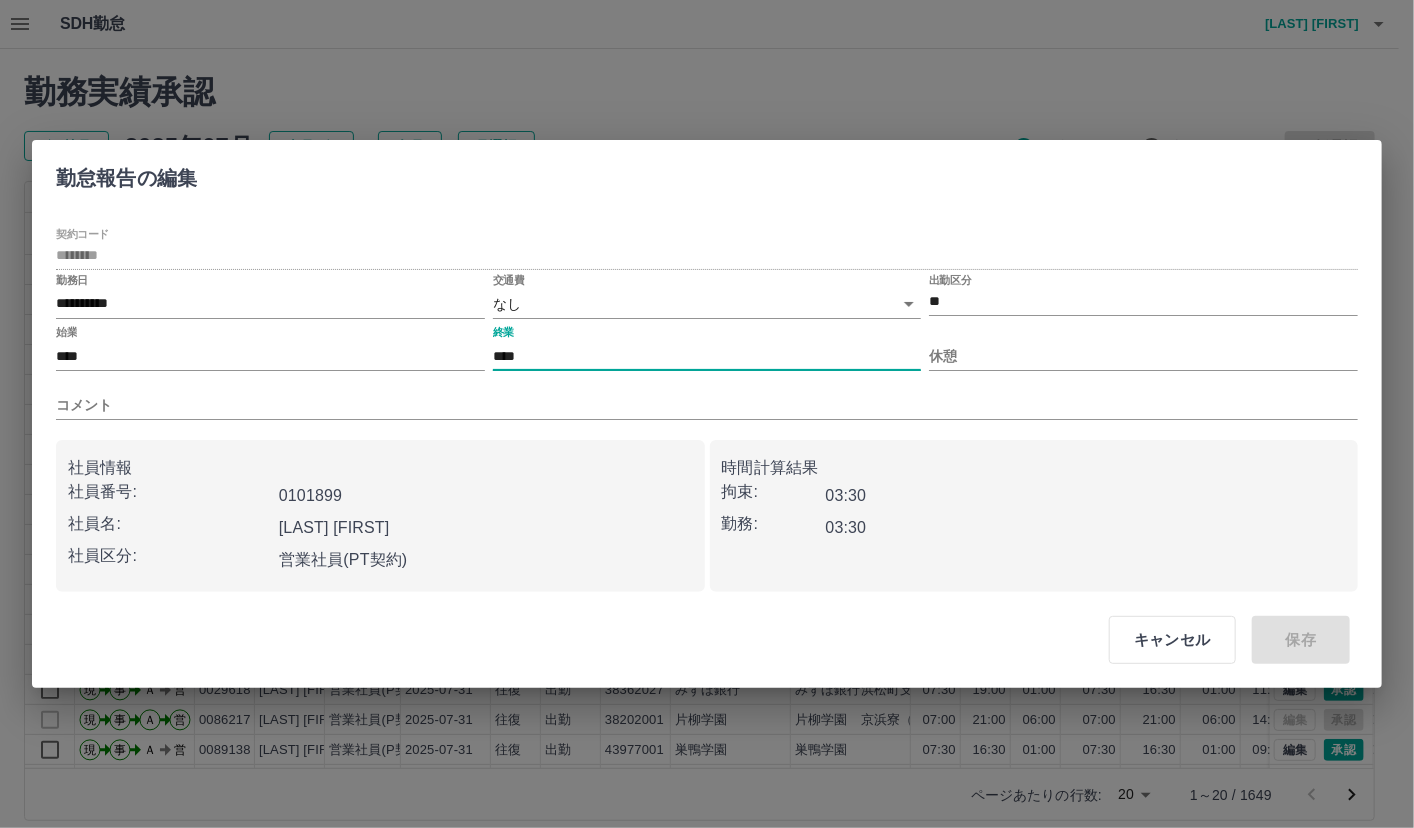 click on "****" at bounding box center [707, 356] 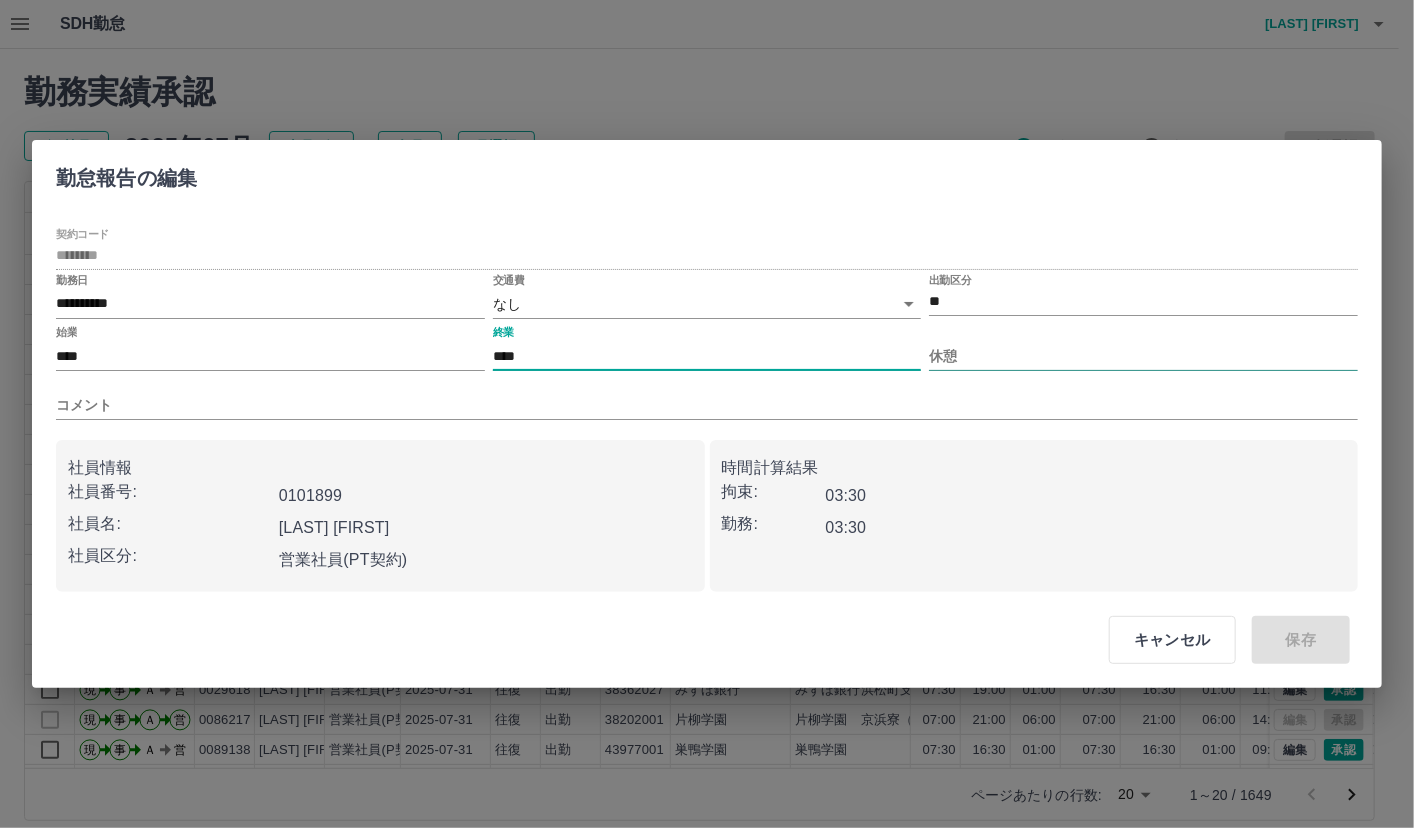 type on "****" 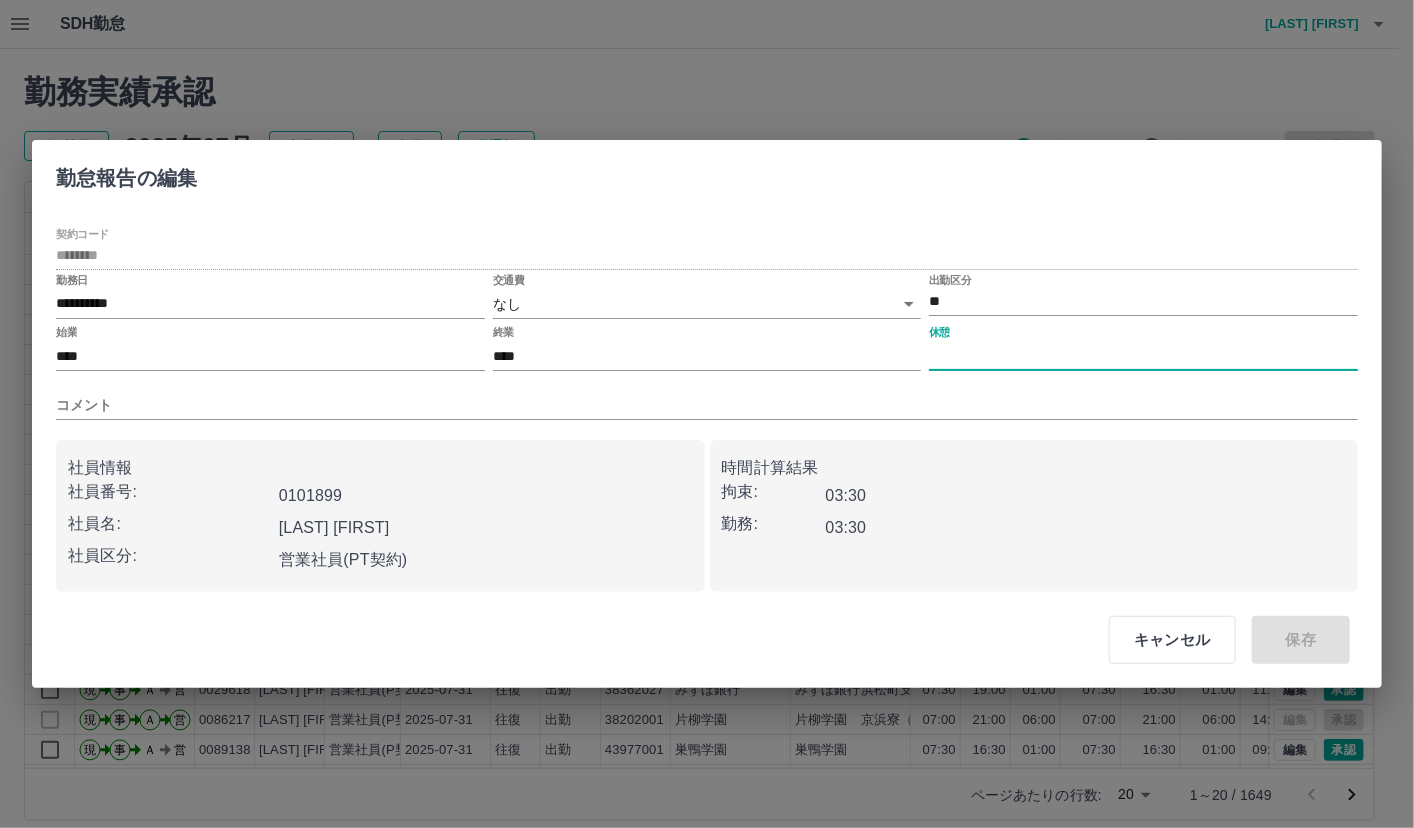 click on "休憩" at bounding box center [1143, 356] 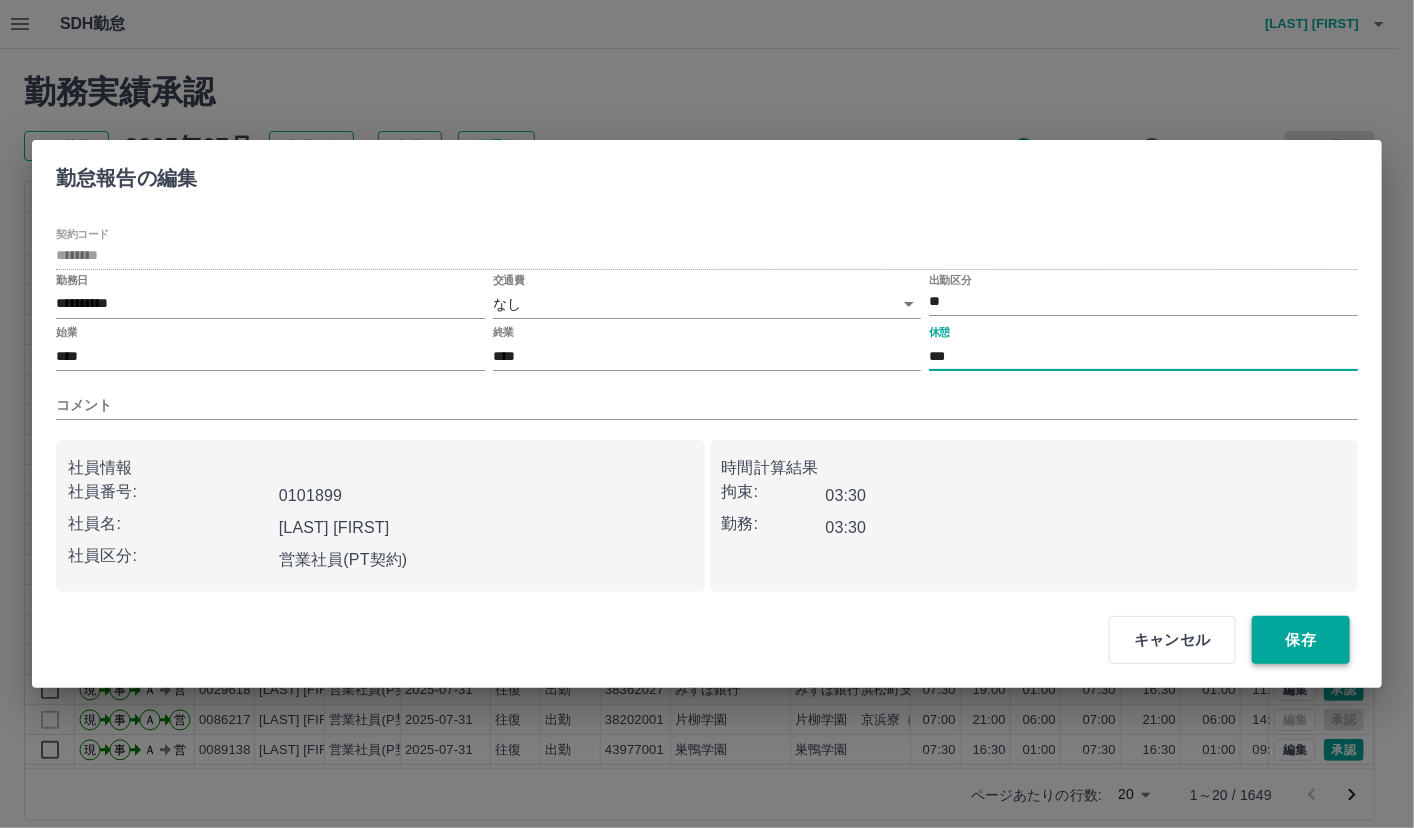 click on "保存" at bounding box center (1301, 640) 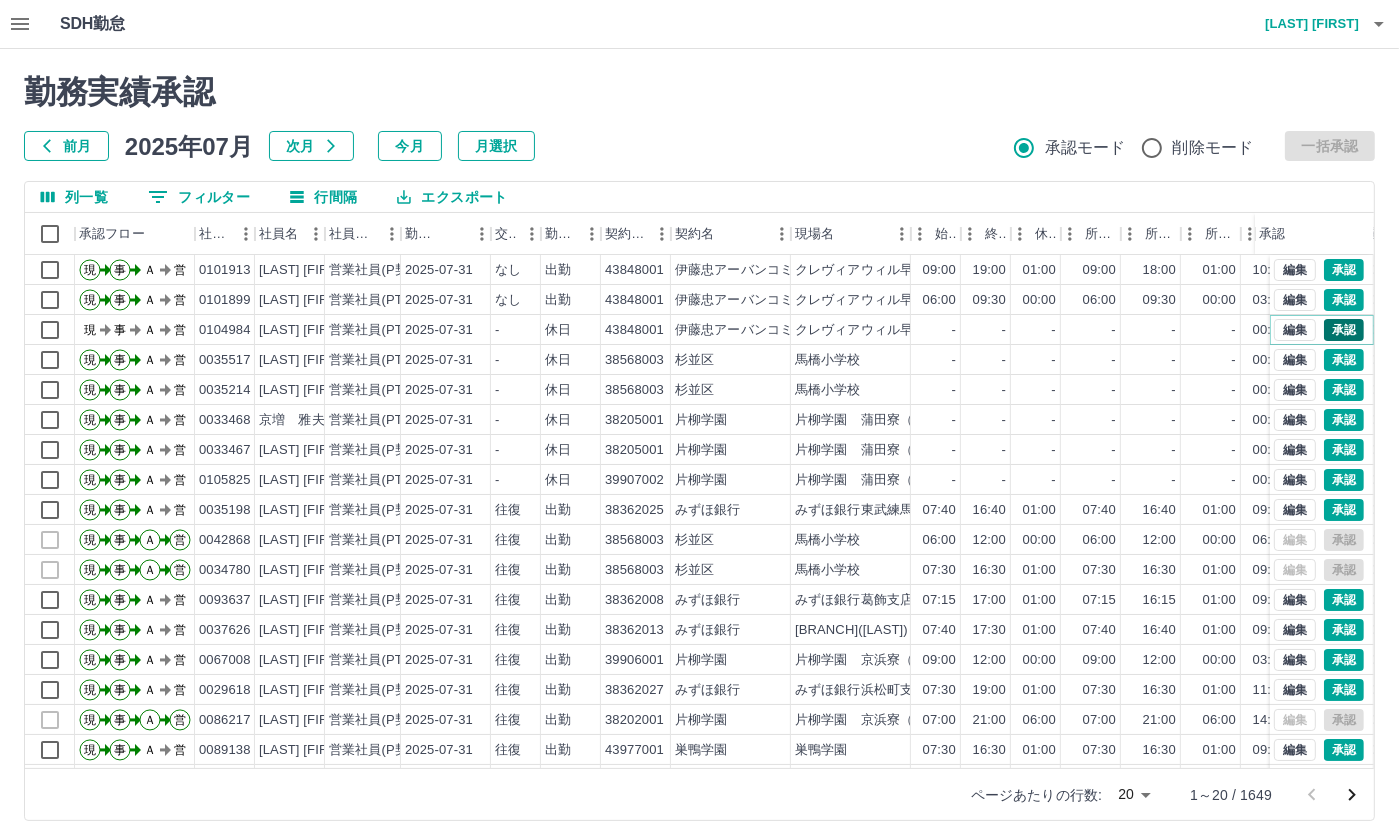 click on "承認" at bounding box center [1344, 330] 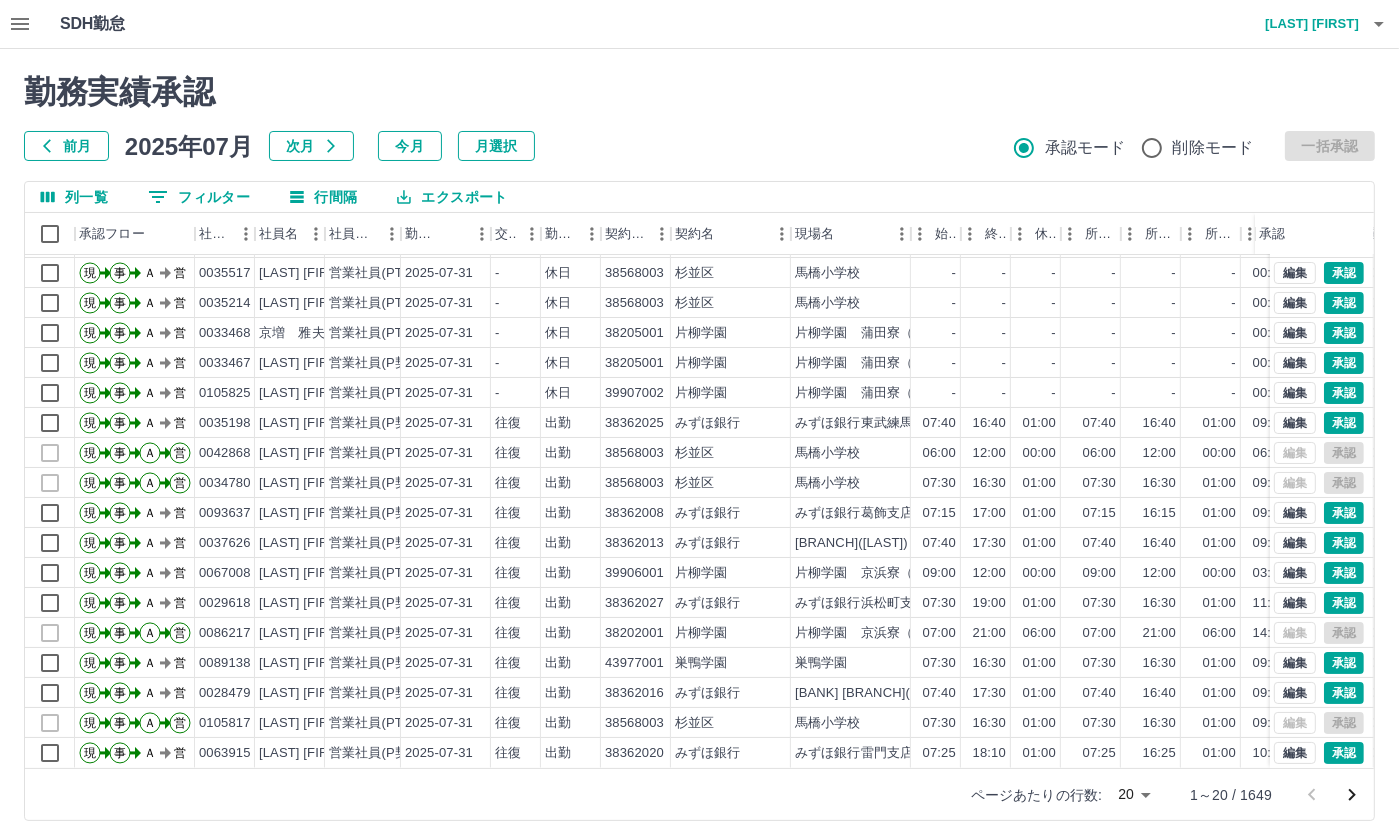 scroll, scrollTop: 101, scrollLeft: 0, axis: vertical 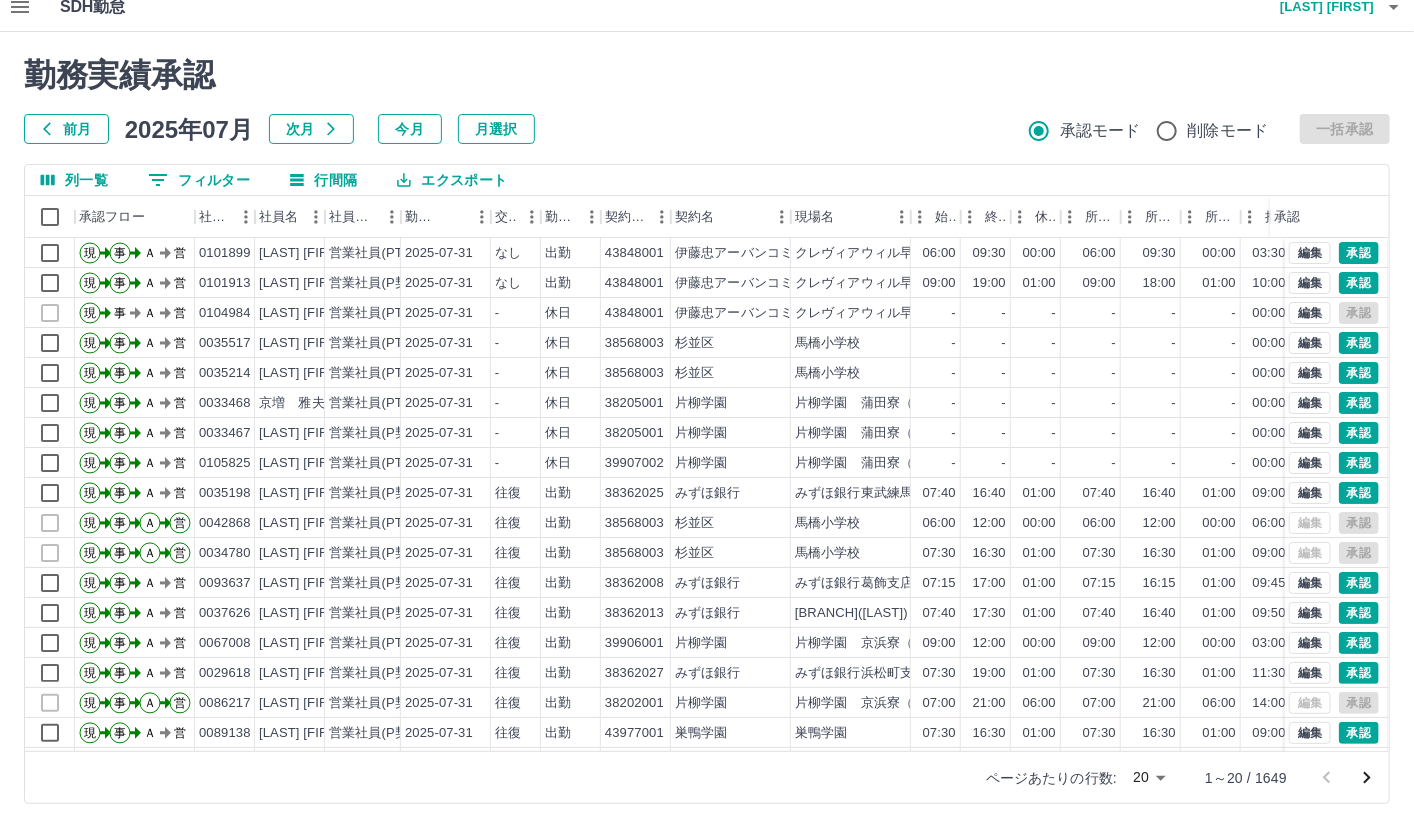 click on "SDH勤怠 [FIRST] [LAST] 勤務実績承認 前月 2025年07月 次月 今月 月選択 承認モード 削除モード 一括承認 列一覧 0 フィルター 行間隔 エクスポート 承認フロー 社員番号 社員名 社員区分 勤務日 交通費 勤務区分 契約コード 契約名 [LOCATION] 始業 終業 休憩 所定開始 所定終業 所定休憩 拘束 勤務 遅刻等 コメント ステータス 承認 現 事 Ａ 営 [ID] [LAST] [FIRST] 営業社員(PT契約) 2025-07-31 なし 出勤 [CODE] [COMPANY] [LOCATION] 06:00 09:30 00:00 06:00 09:30 00:00 03:30 03:30 00:00 AM承認待 現 事 Ａ 営 [ID] [LAST] [FIRST] 営業社員(P契約) 2025-07-31 なし 出勤 [CODE] [COMPANY] [LOCATION] 09:00 19:00 01:00 09:00 18:00 01:00 10:00 09:00 00:00 AM承認待 現 事 Ａ 営 [ID] [LAST] [FIRST] 営業社員(PT契約) 2025-07-31 -" at bounding box center [707, 405] 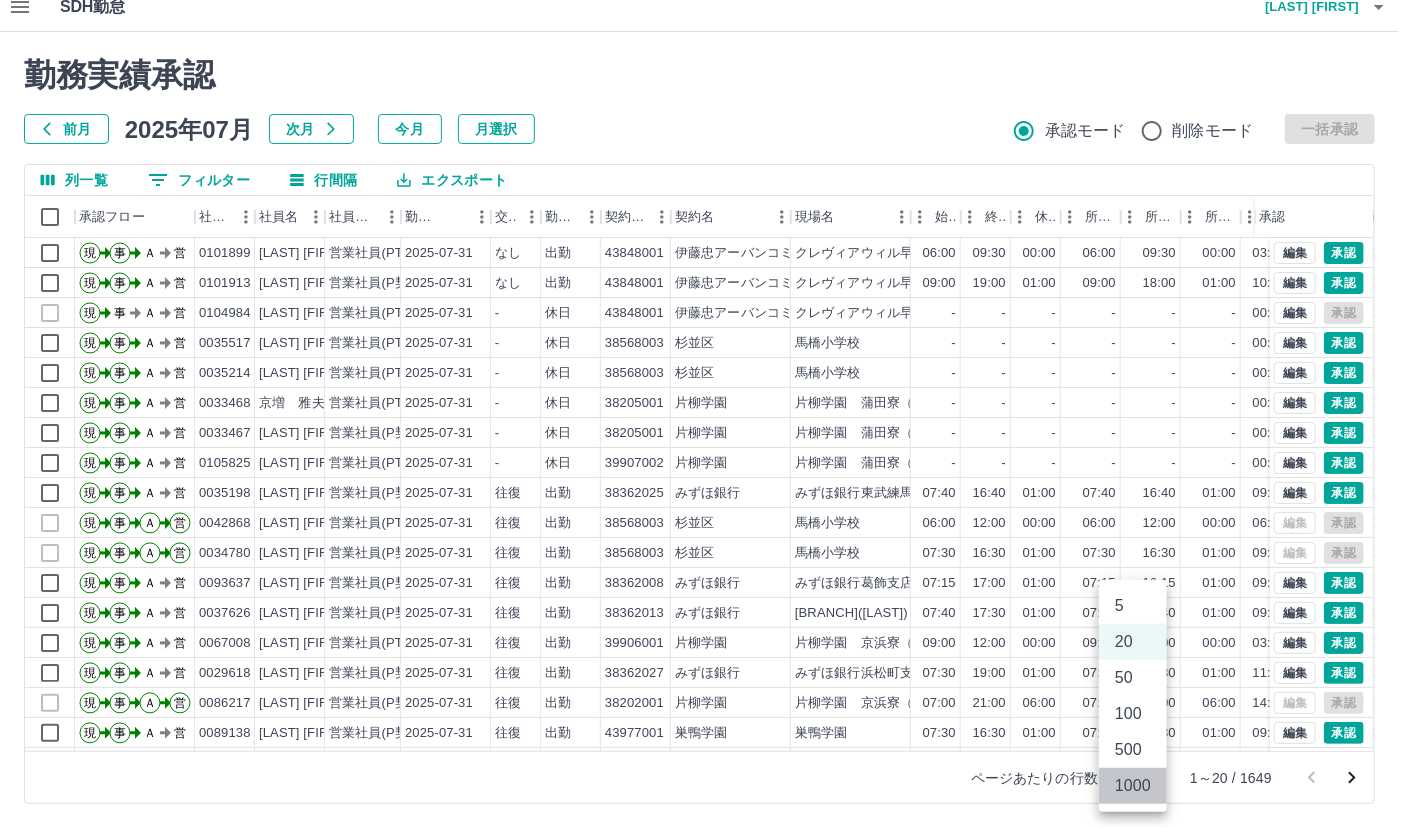 click on "1000" at bounding box center [1133, 786] 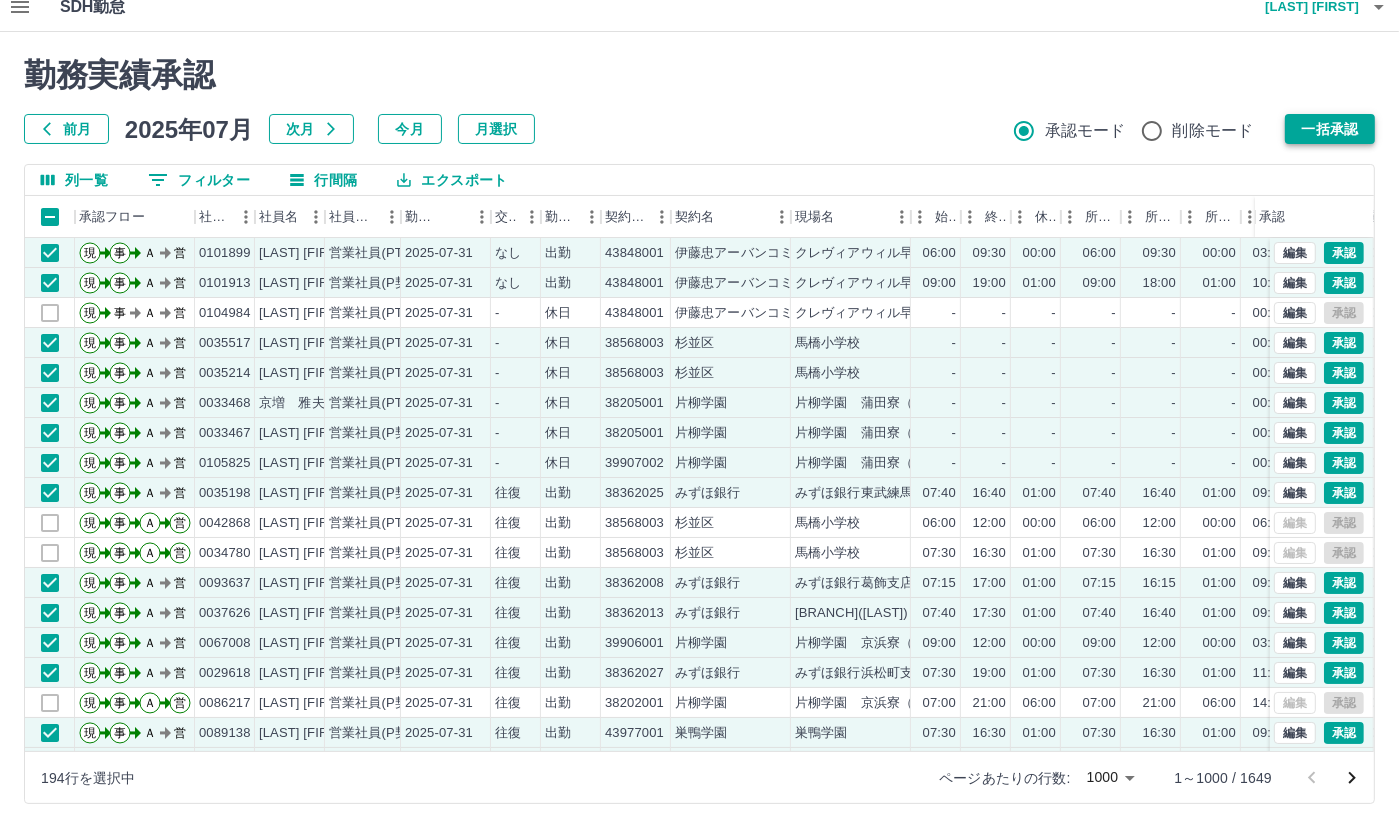 click on "一括承認" at bounding box center (1330, 129) 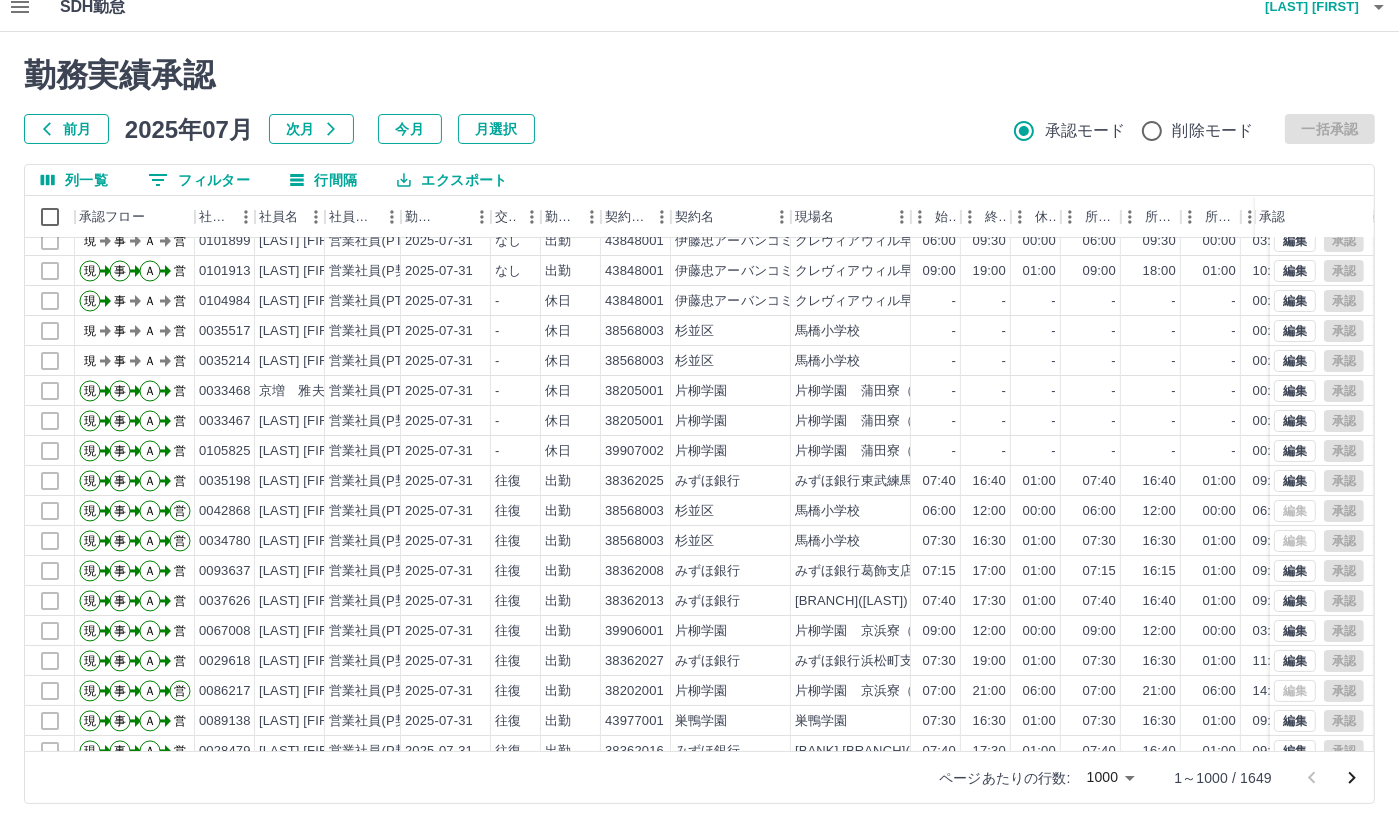 scroll, scrollTop: 0, scrollLeft: 0, axis: both 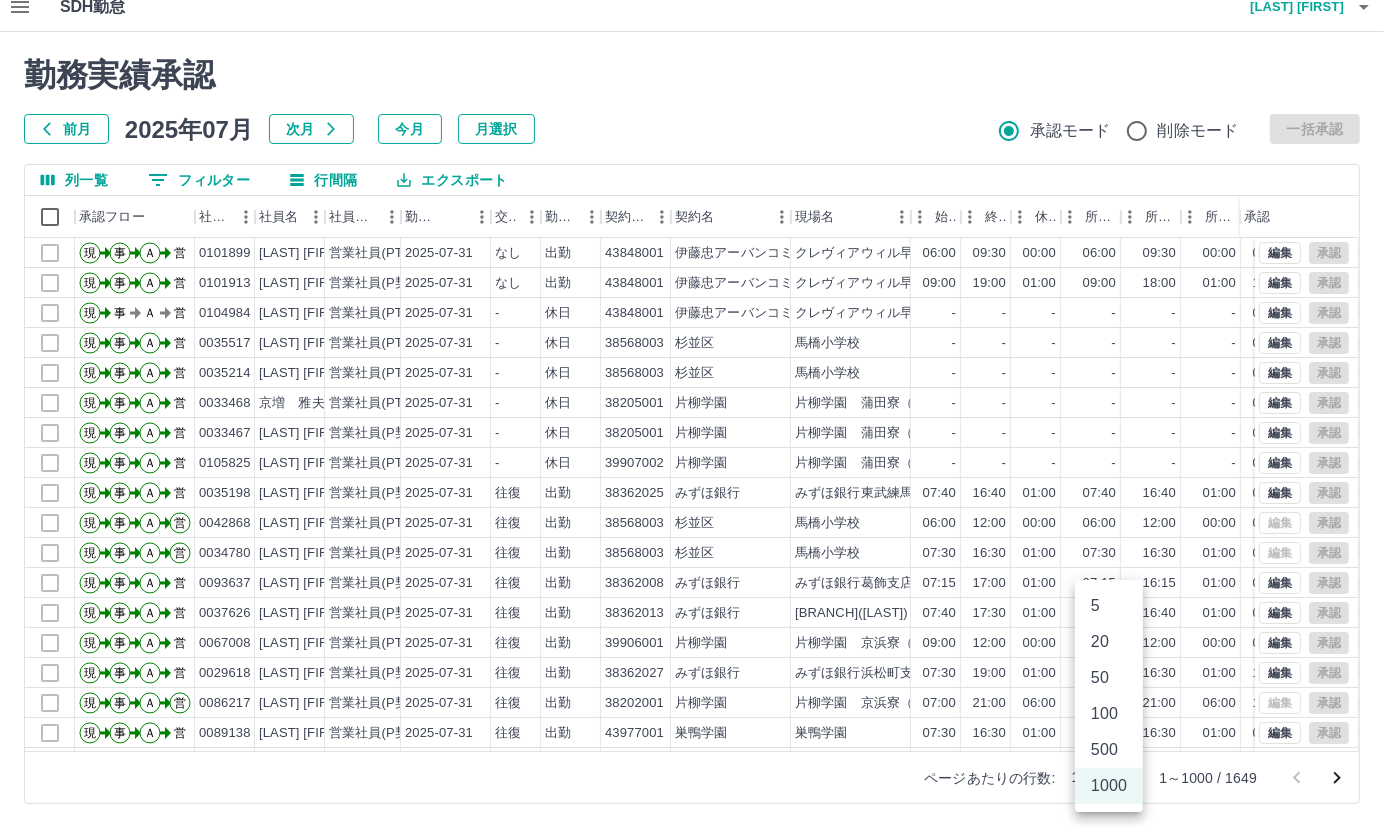 click on "SDH勤怠 [FIRST] [LAST] 勤務実績承認 前月 2025年07月 次月 今月 月選択 承認モード 削除モード 一括承認 列一覧 0 フィルター 行間隔 エクスポート 承認フロー 社員番号 社員名 社員区分 勤務日 交通費 勤務区分 契約コード 契約名 [LOCATION] 始業 終業 休憩 所定開始 所定終業 所定休憩 拘束 勤務 遅刻等 コメント ステータス 承認 現 事 Ａ 営 [ID] [LAST] [FIRST] 営業社員(PT契約) 2025-07-31 なし 出勤 [CODE] [COMPANY] [LOCATION] 06:00 09:30 00:00 06:00 09:30 00:00 03:30 03:30 00:00 営業所長承認待 現 事 Ａ 営 [ID] [LAST] [FIRST] 営業社員(P契約) 2025-07-31 なし 出勤 [CODE] [COMPANY] [LOCATION] 09:00 19:00 01:00 09:00 18:00 01:00 10:00 09:00 00:00 営業所長承認待 現 事 Ａ 営 [ID] [LAST] [FIRST] 営業社員(PT契約) 2025-07-31 -" at bounding box center (699, 405) 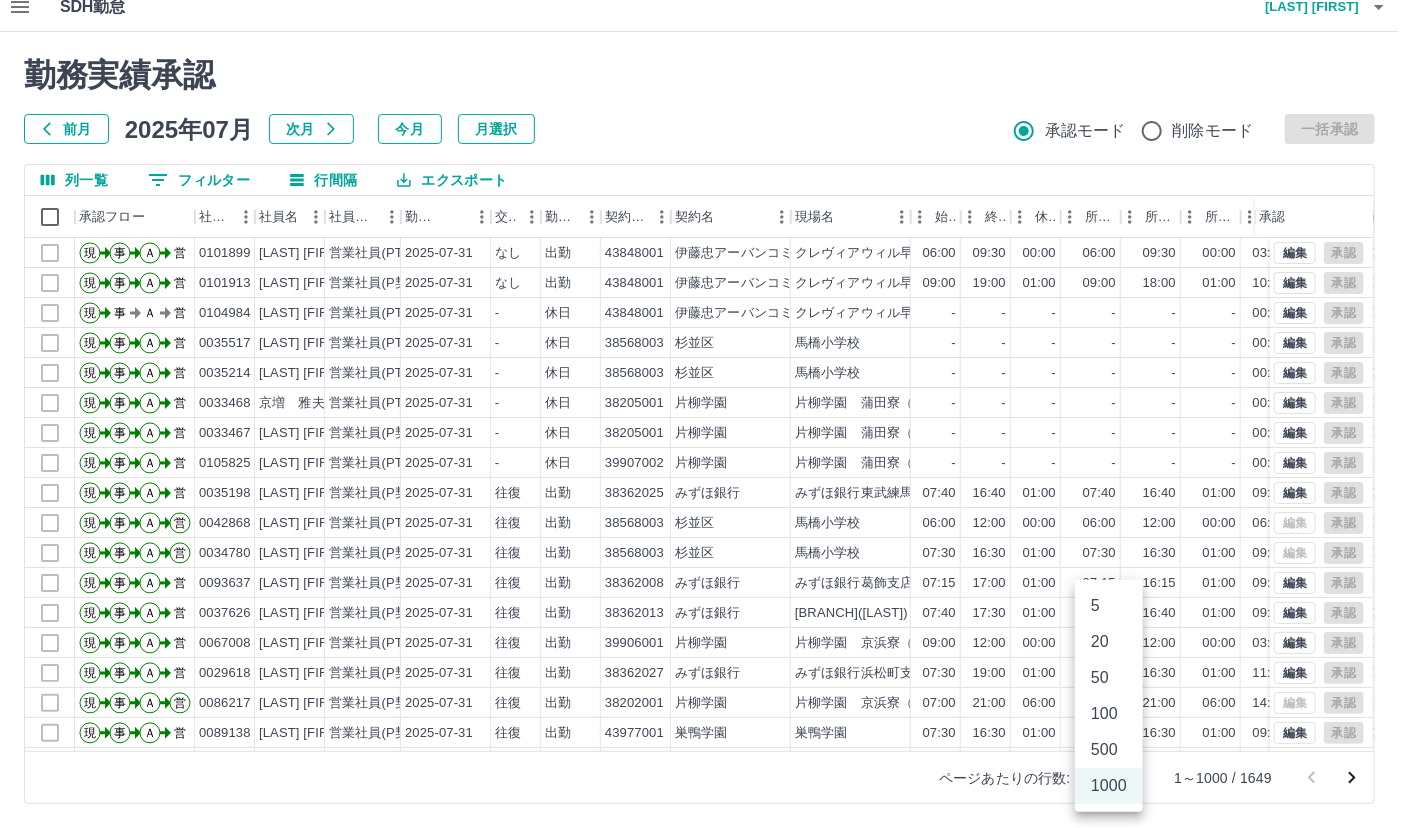 click at bounding box center (707, 414) 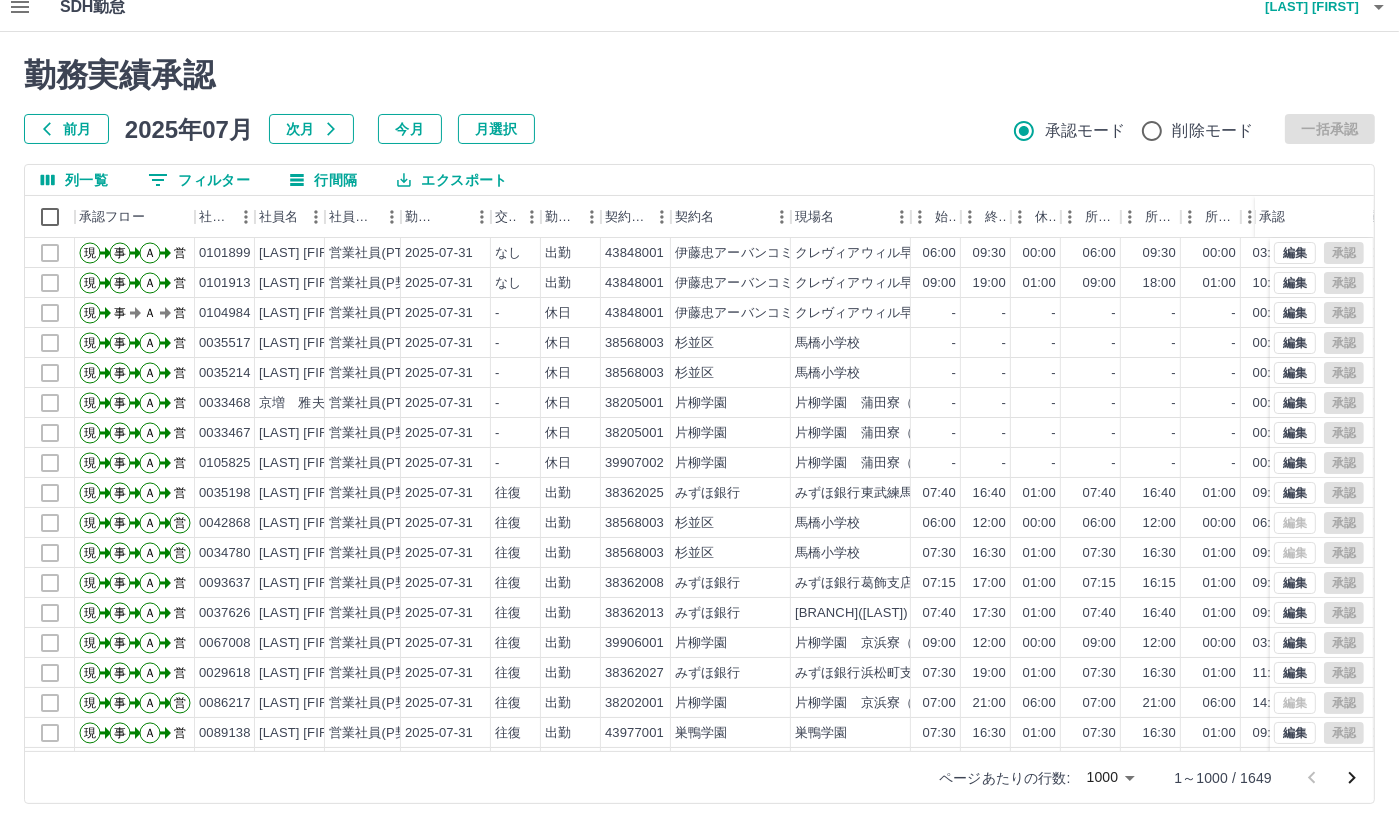 click 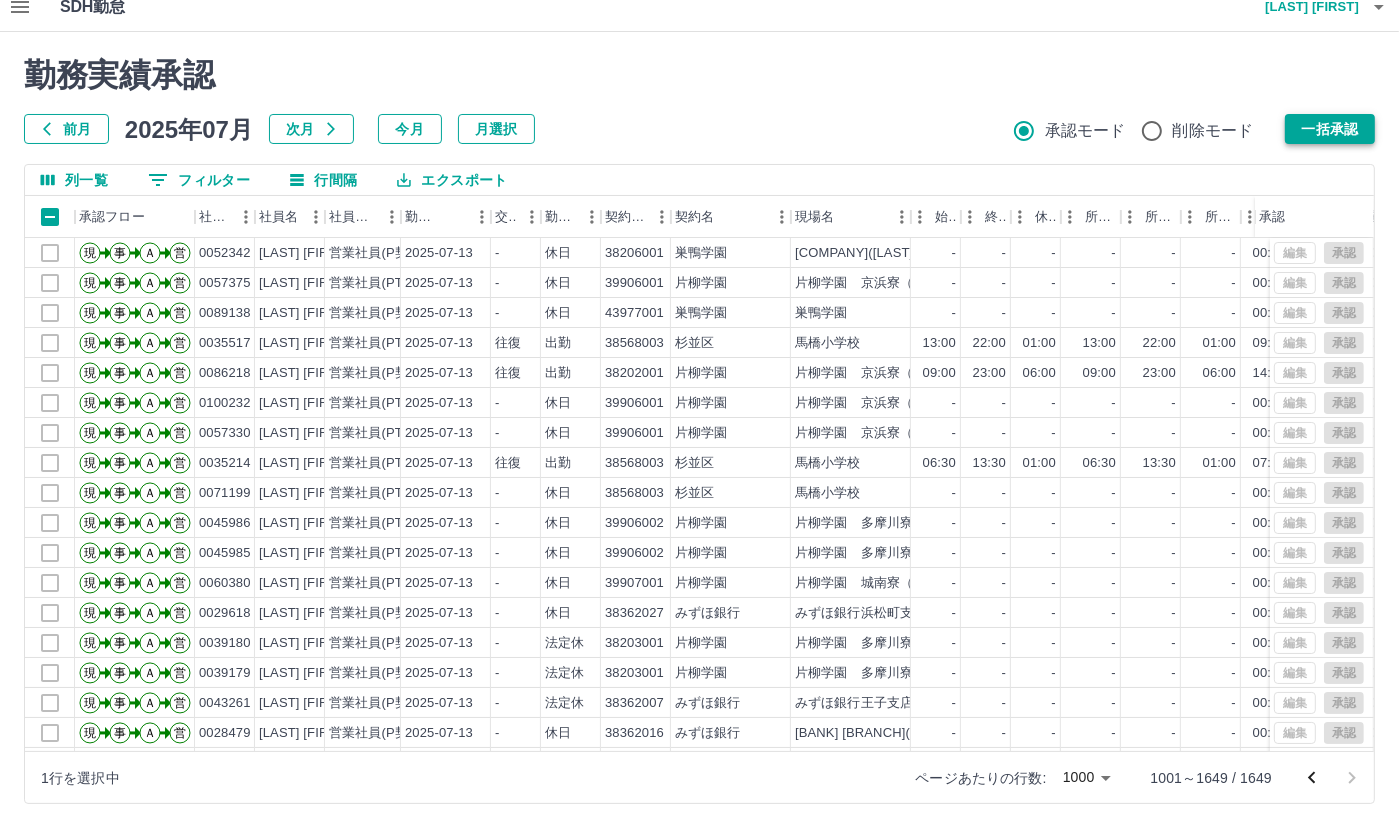 click on "一括承認" at bounding box center [1330, 129] 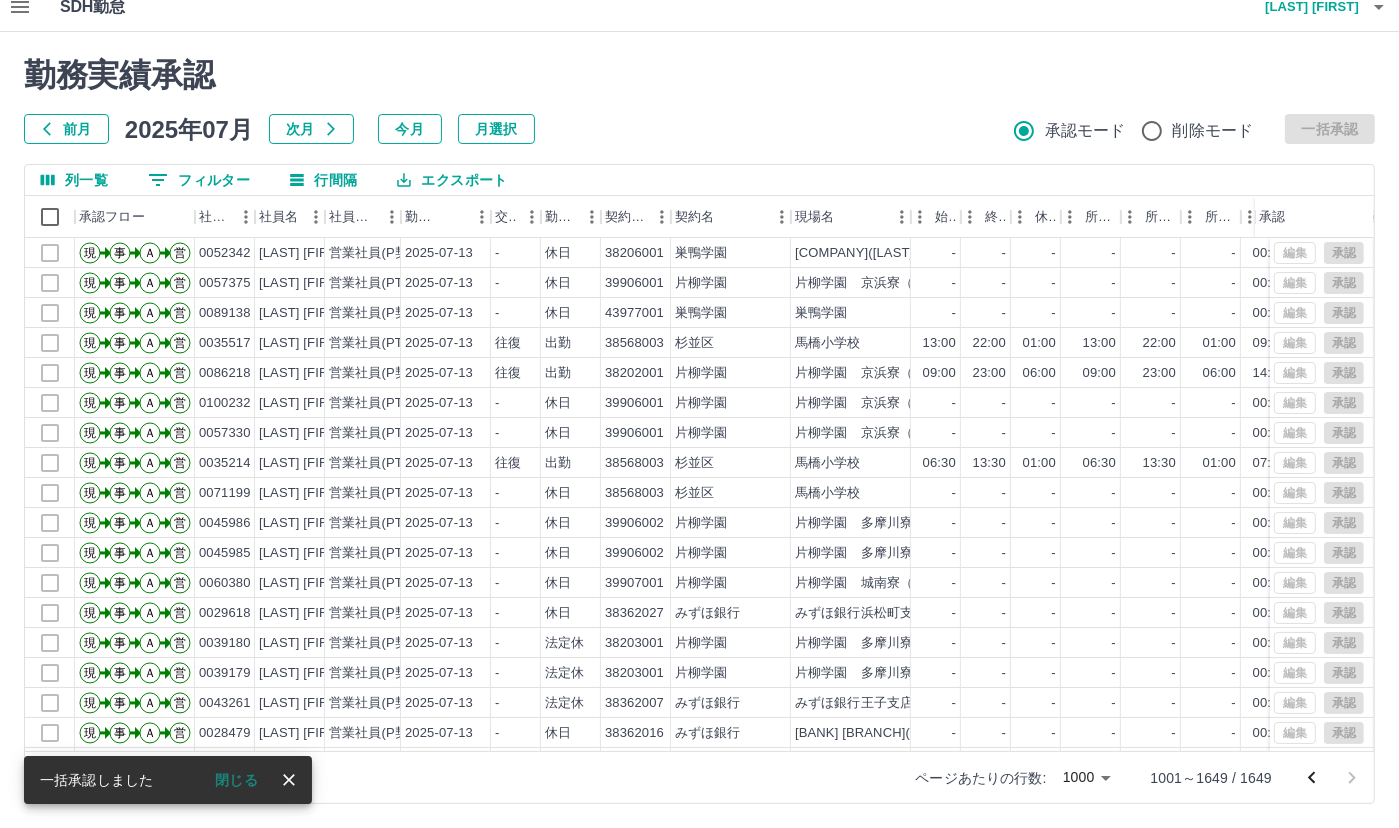 click on "勤務実績承認" at bounding box center (699, 75) 